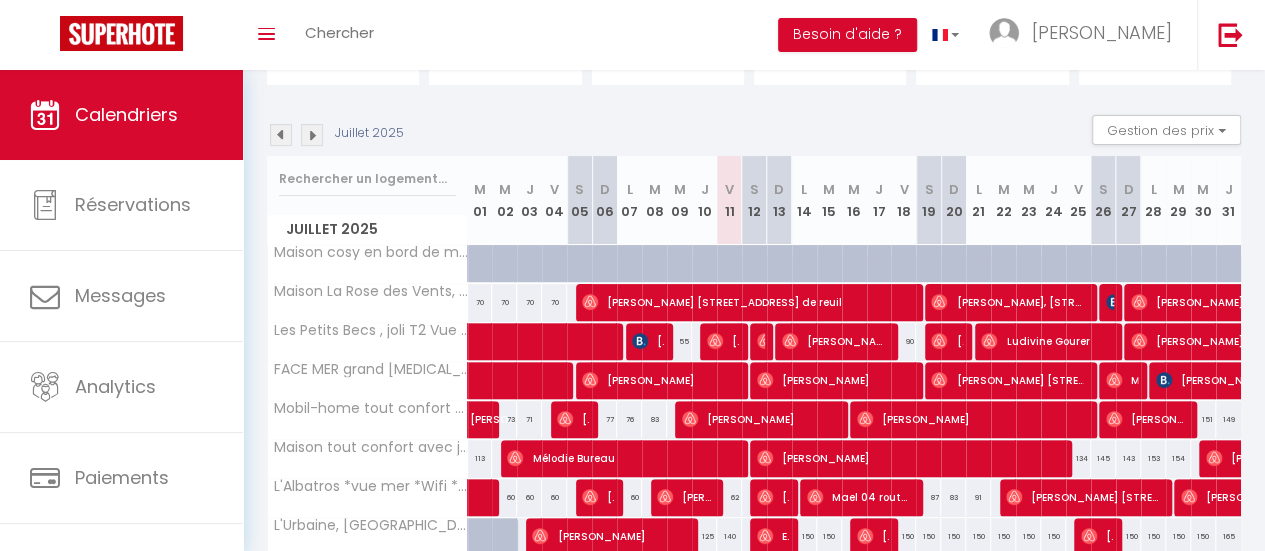 scroll, scrollTop: 0, scrollLeft: 0, axis: both 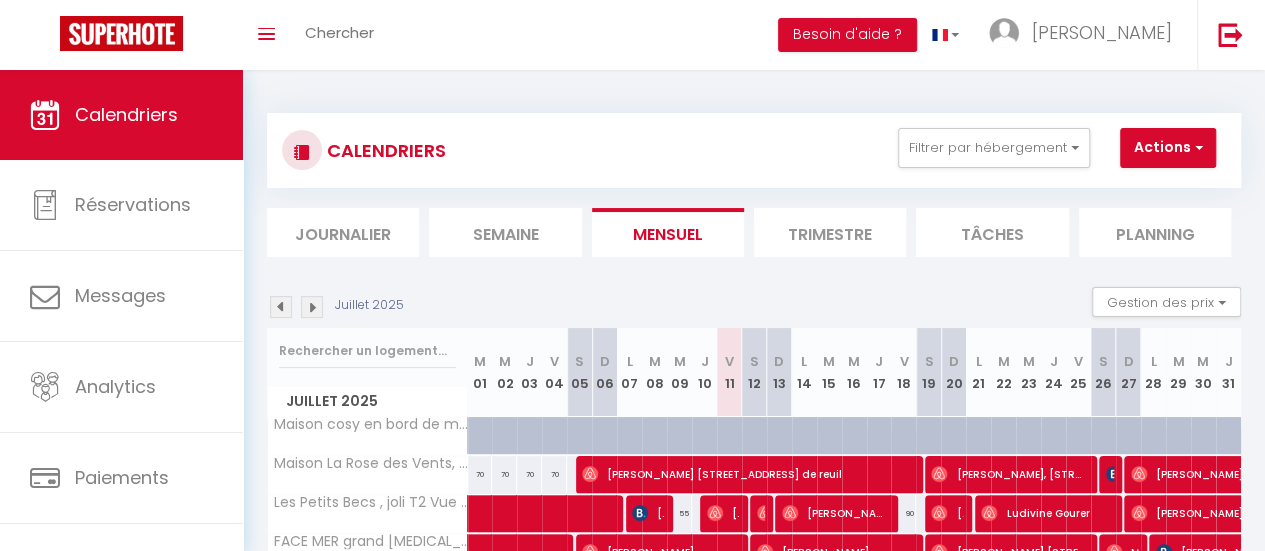 click on "Trimestre" at bounding box center (830, 232) 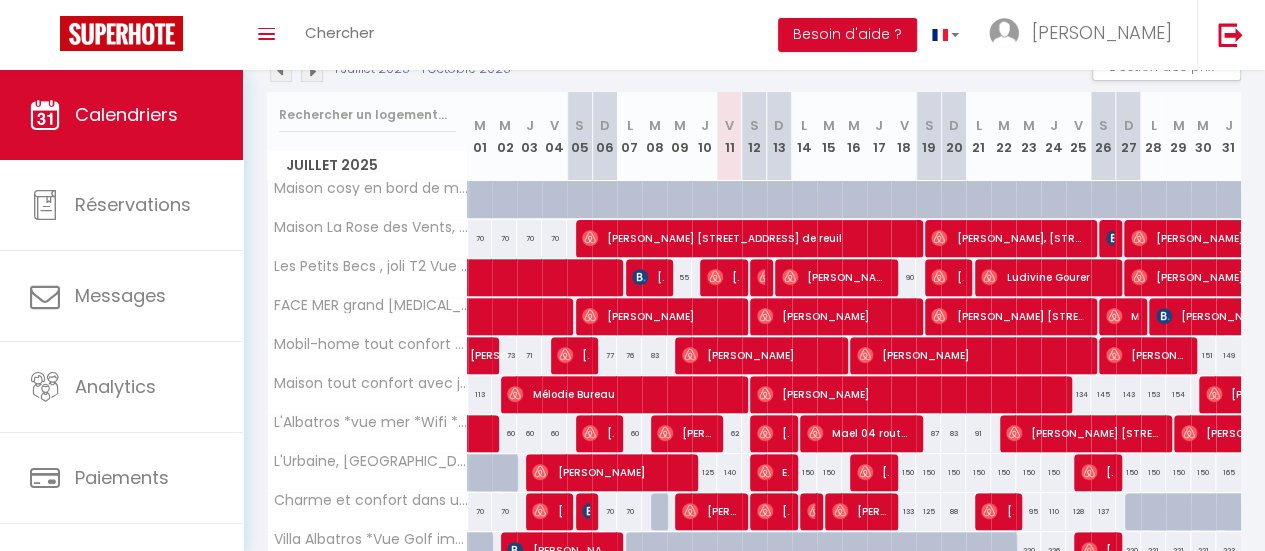 scroll, scrollTop: 240, scrollLeft: 0, axis: vertical 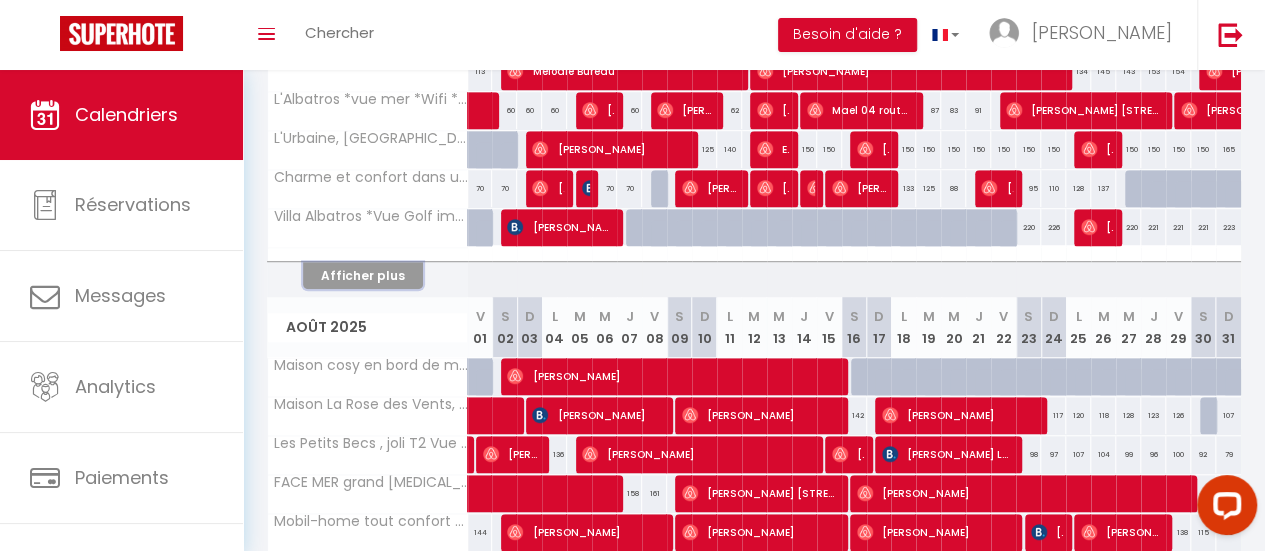 click on "Afficher plus" at bounding box center [363, 275] 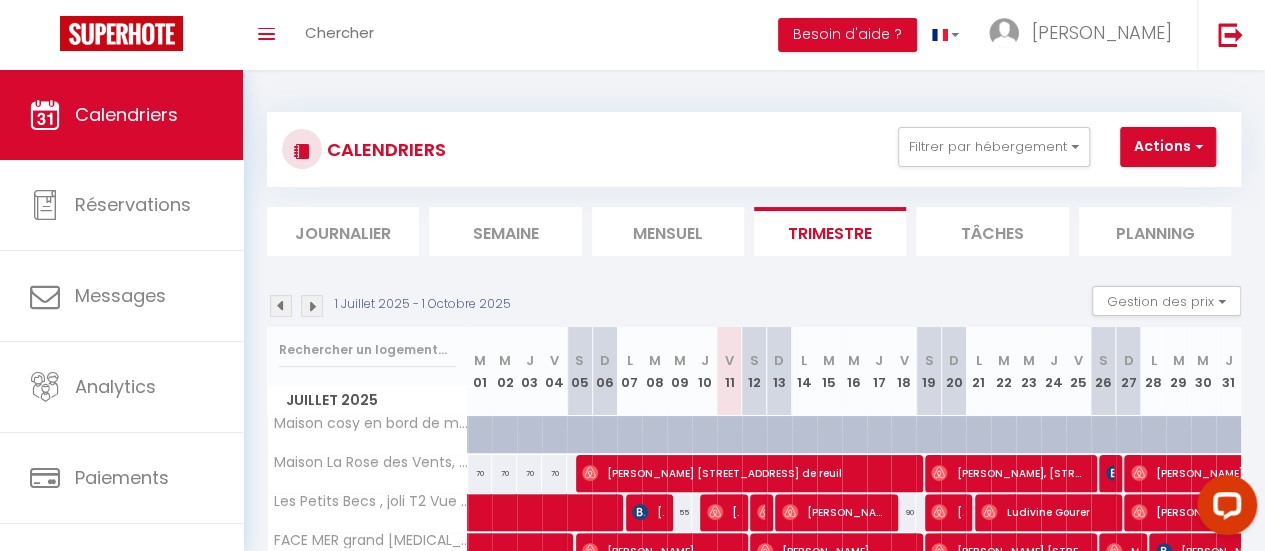 scroll, scrollTop: 0, scrollLeft: 0, axis: both 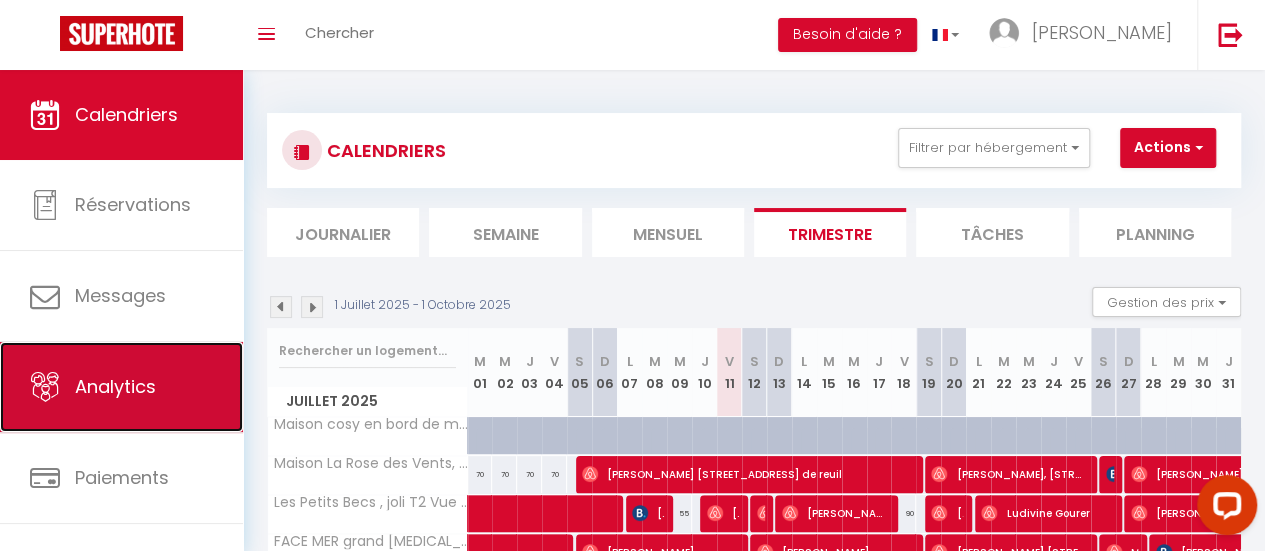click on "Analytics" at bounding box center (121, 387) 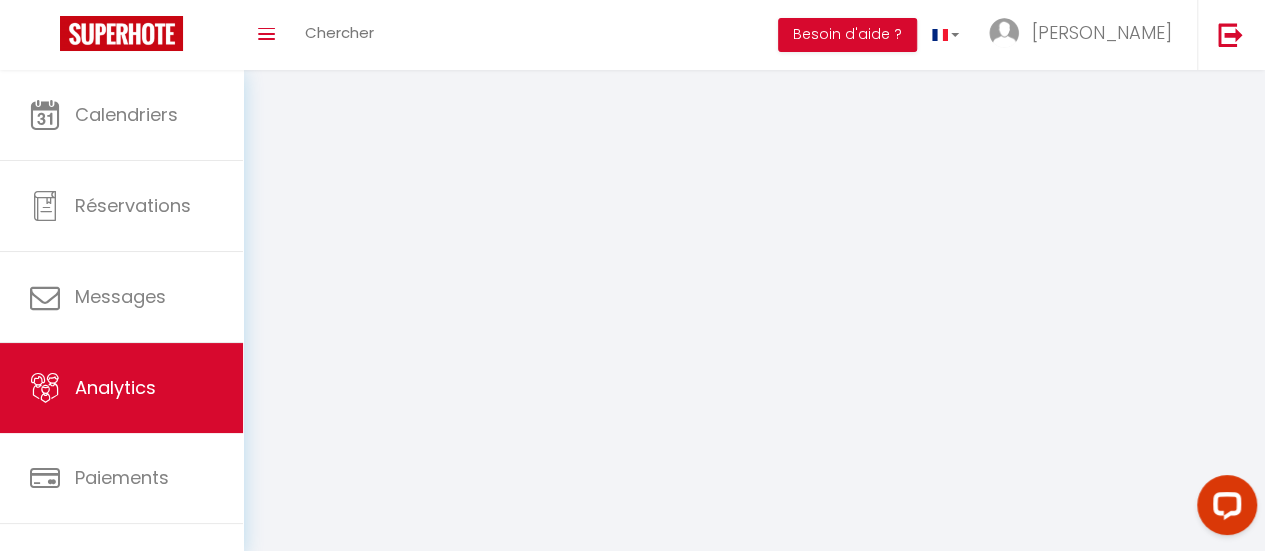 select on "2025" 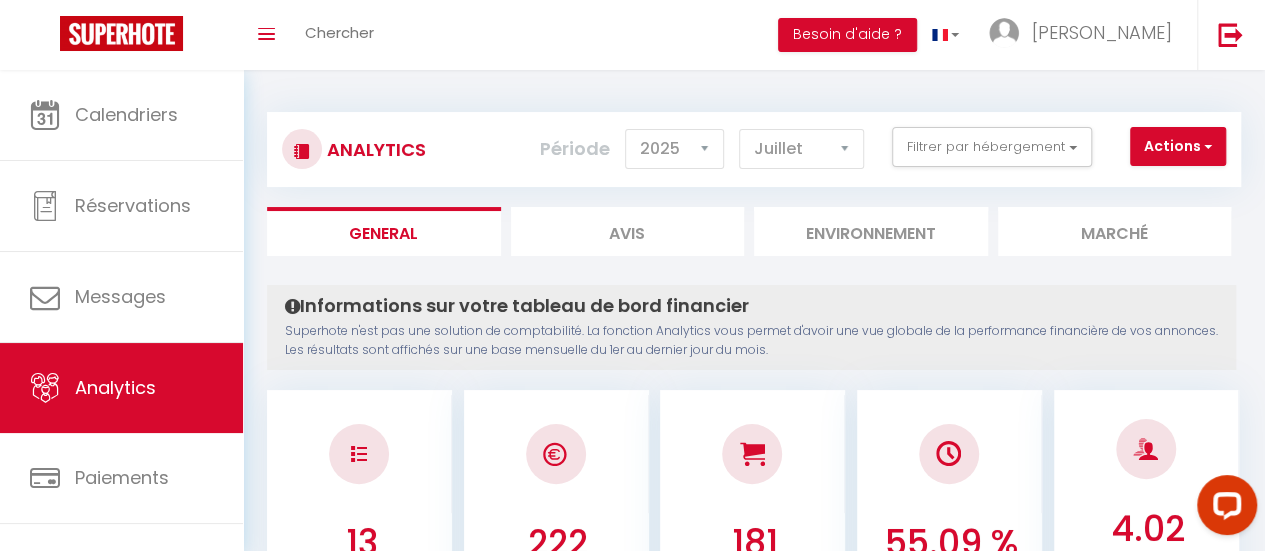 scroll, scrollTop: 2, scrollLeft: 0, axis: vertical 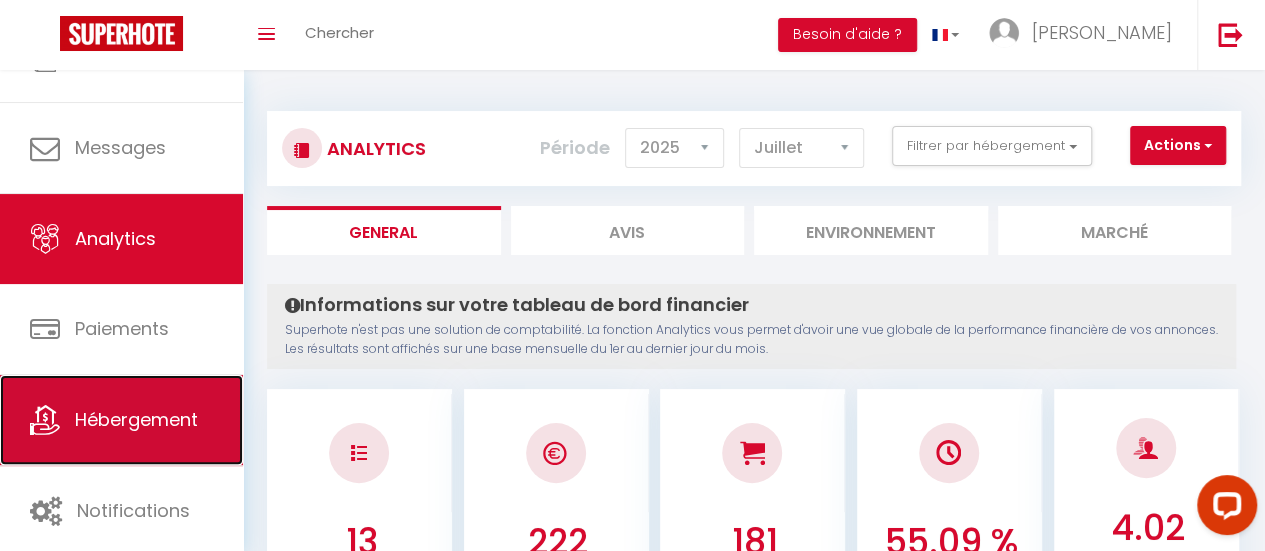 click on "Hébergement" at bounding box center [136, 419] 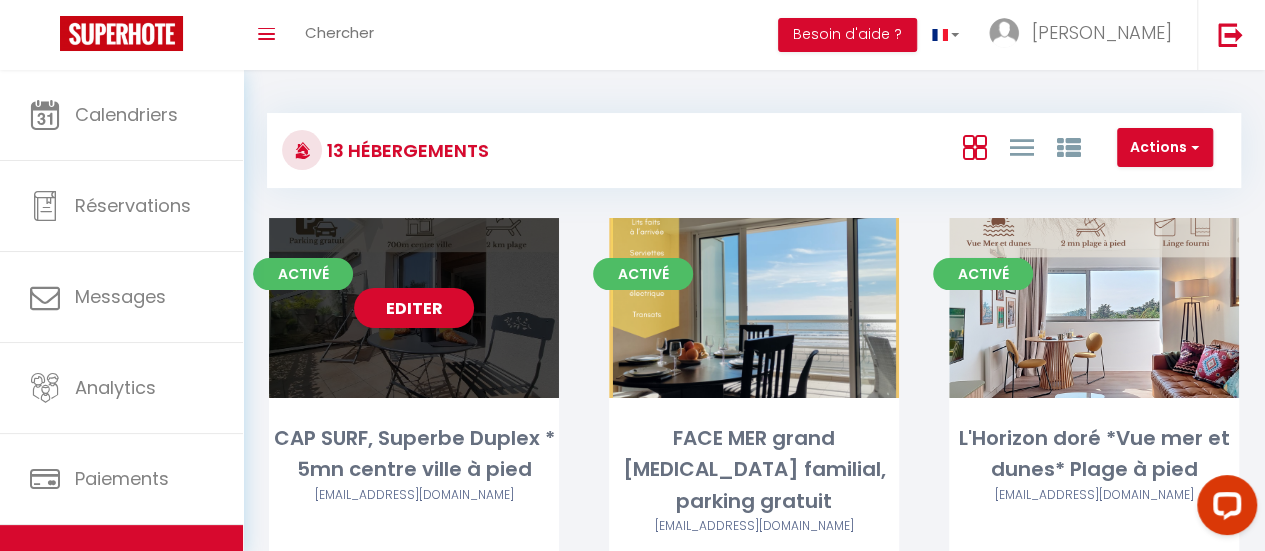 scroll, scrollTop: 180, scrollLeft: 0, axis: vertical 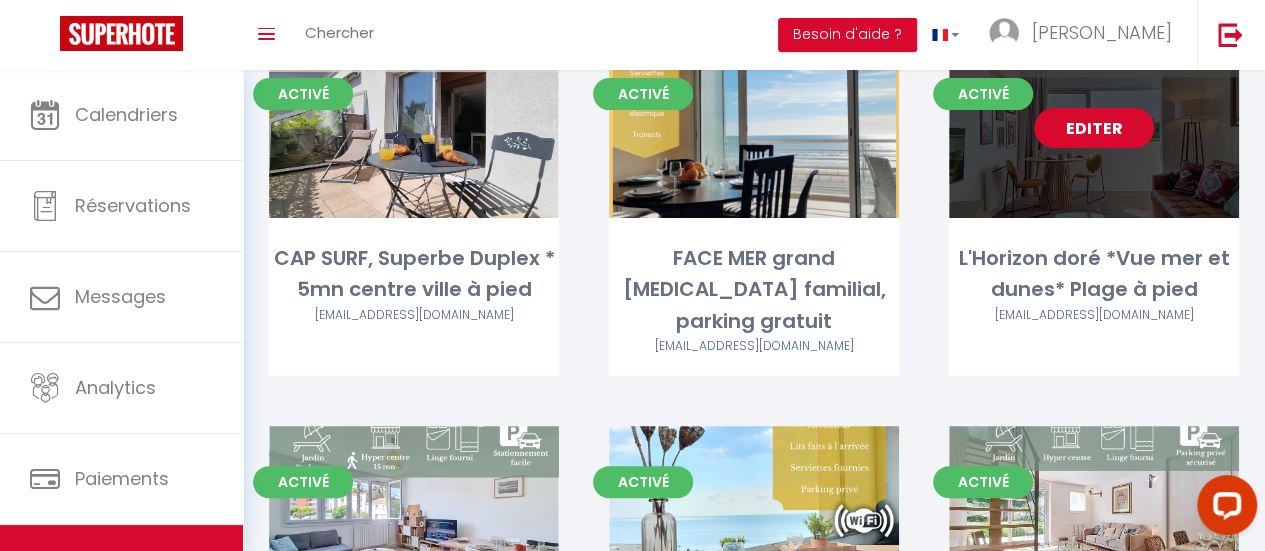 click on "Editer" at bounding box center [1094, 128] 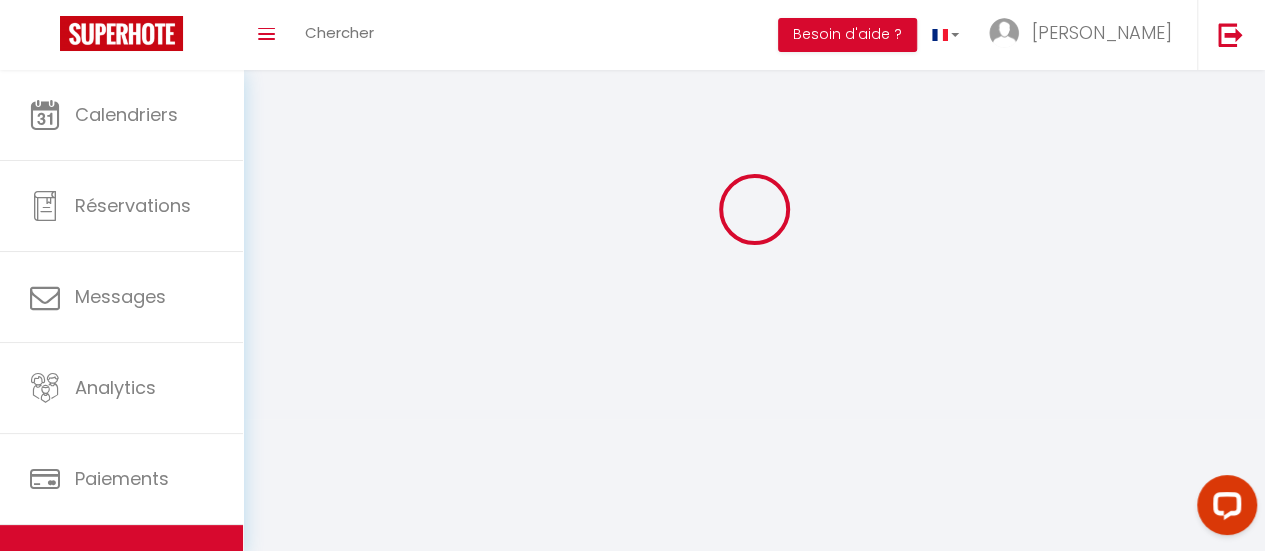 scroll, scrollTop: 0, scrollLeft: 0, axis: both 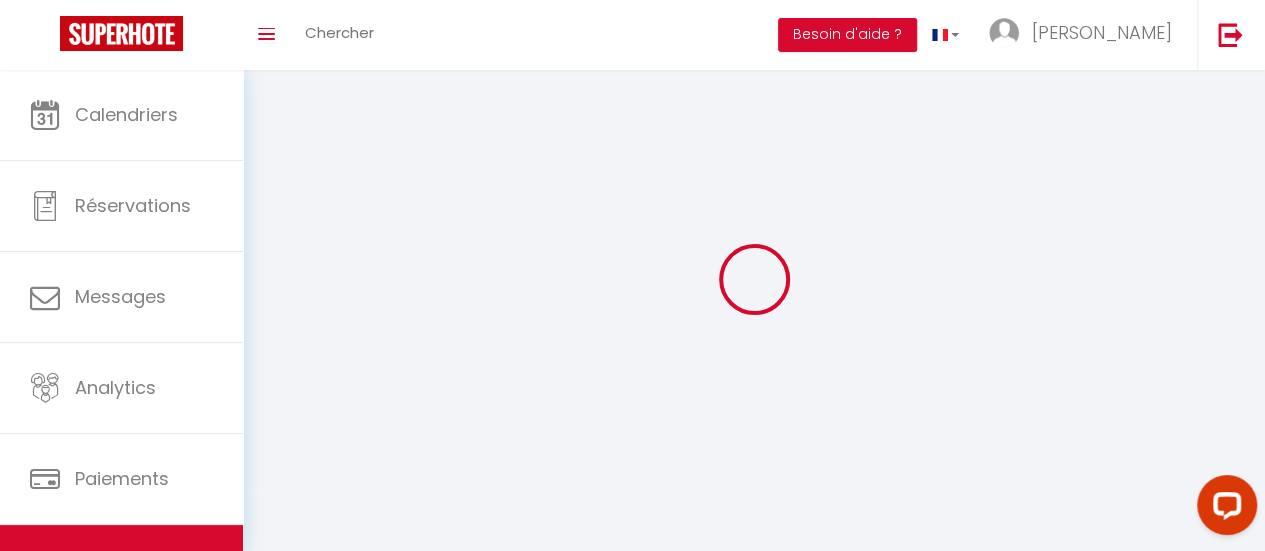 select 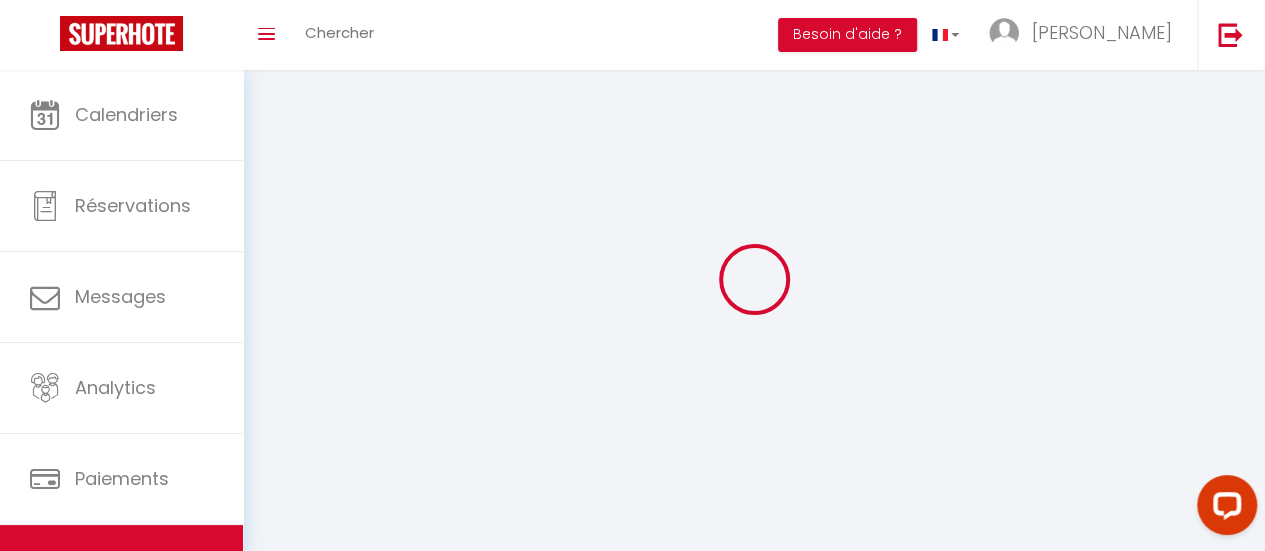 select 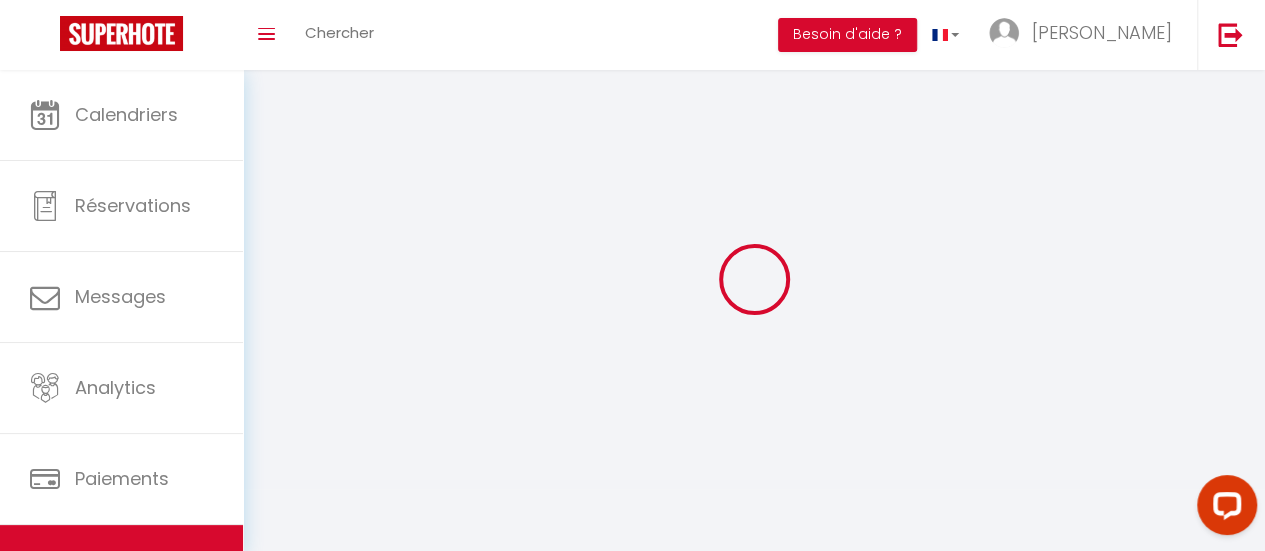 select 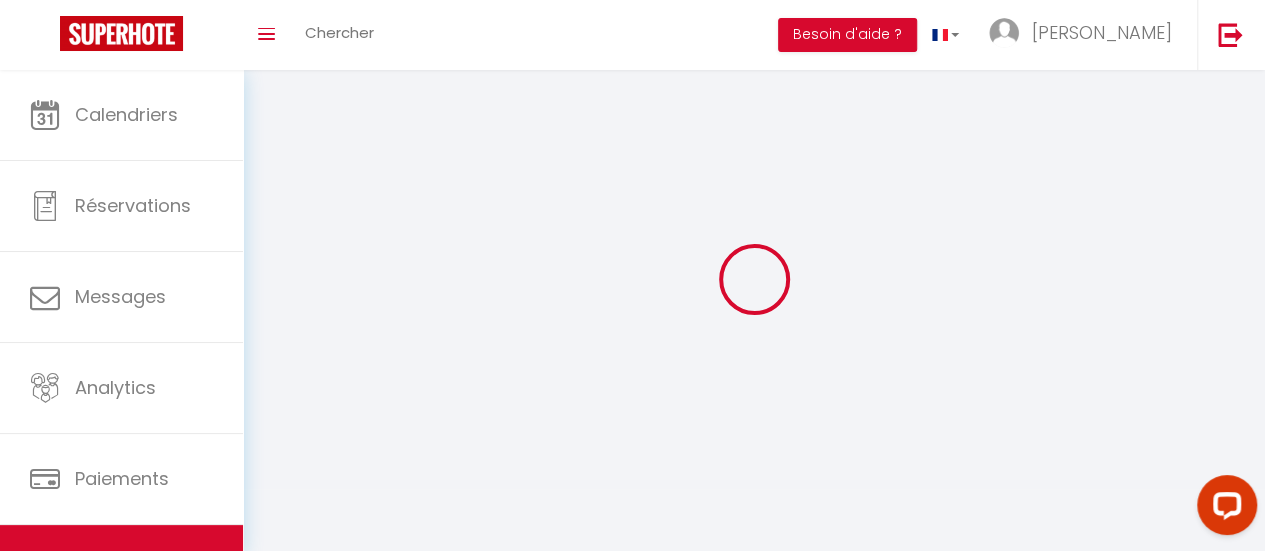 type on "L'Horizon doré *Vue mer et dunes* Plage à pied" 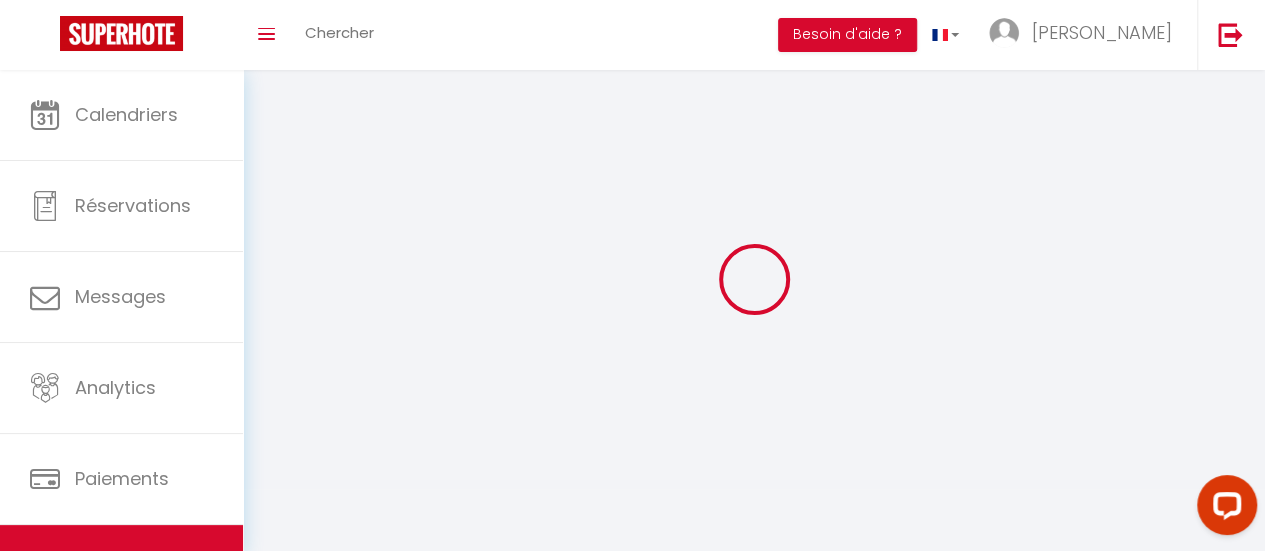 type on "Vincent" 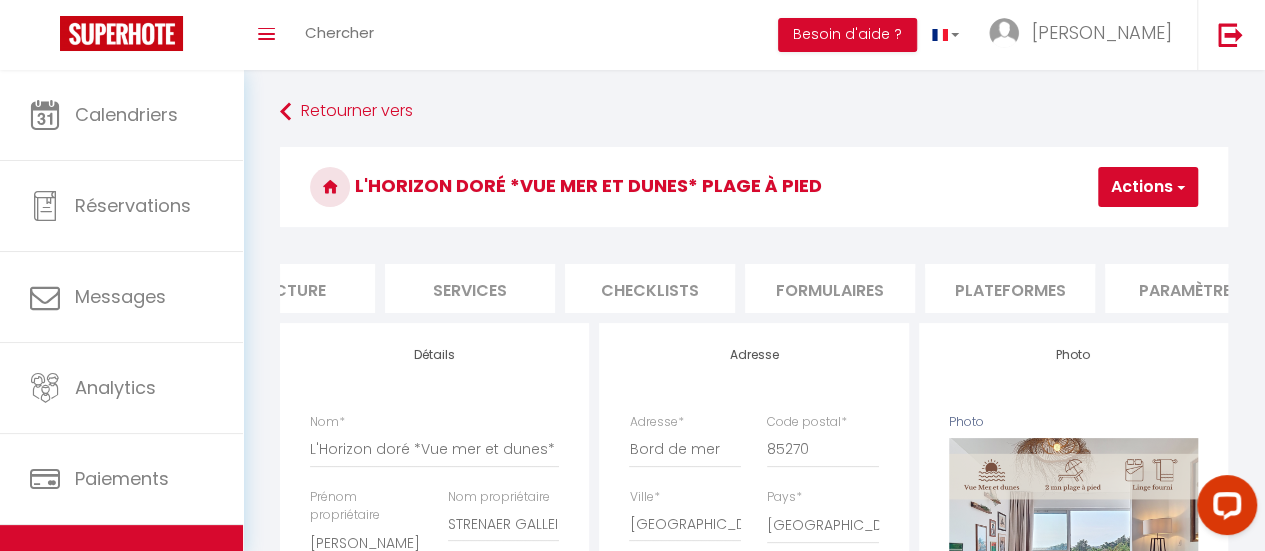 scroll, scrollTop: 0, scrollLeft: 460, axis: horizontal 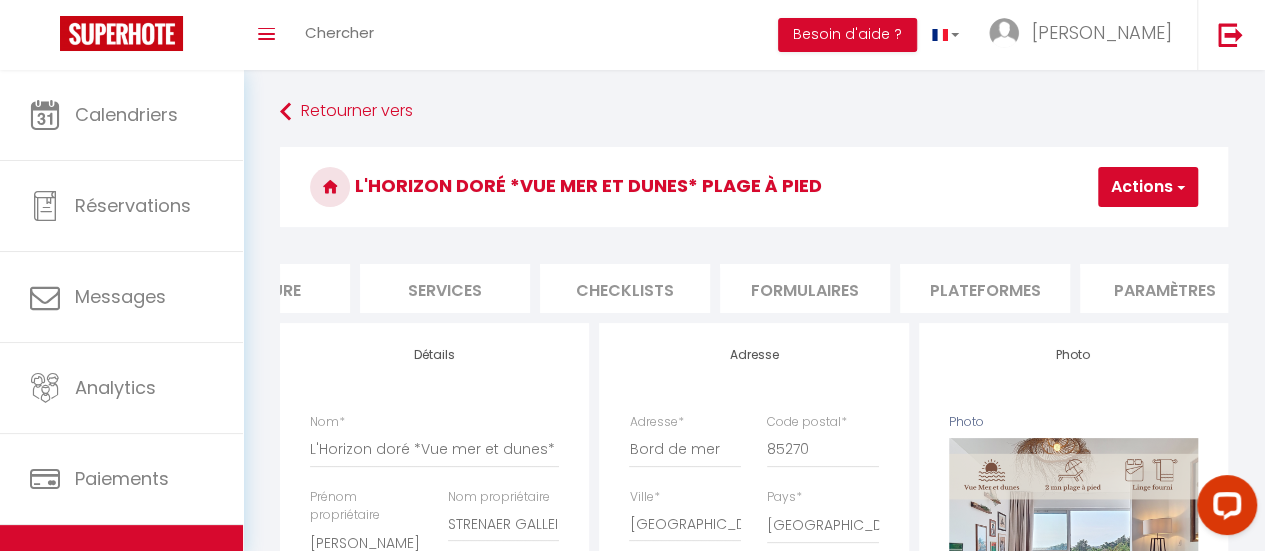 click on "Plateformes" at bounding box center [985, 288] 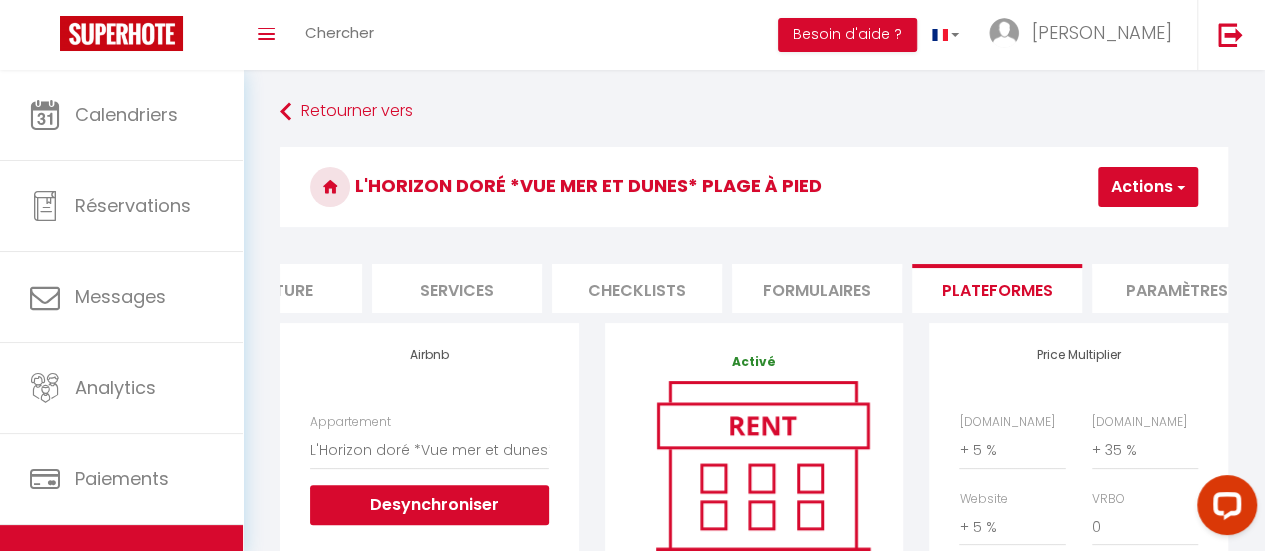 scroll, scrollTop: 0, scrollLeft: 446, axis: horizontal 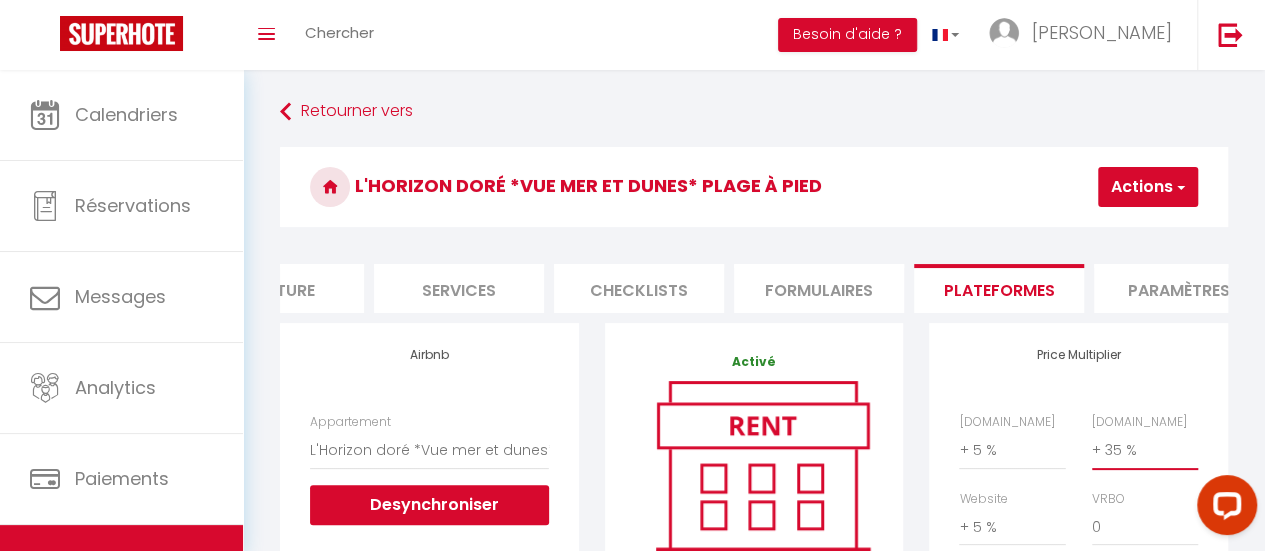 click on "0
+ 1 %
+ 2 %
+ 3 %
+ 4 %
+ 5 %
+ 6 %
+ 7 %
+ 8 %
+ 9 %" at bounding box center (1145, 450) 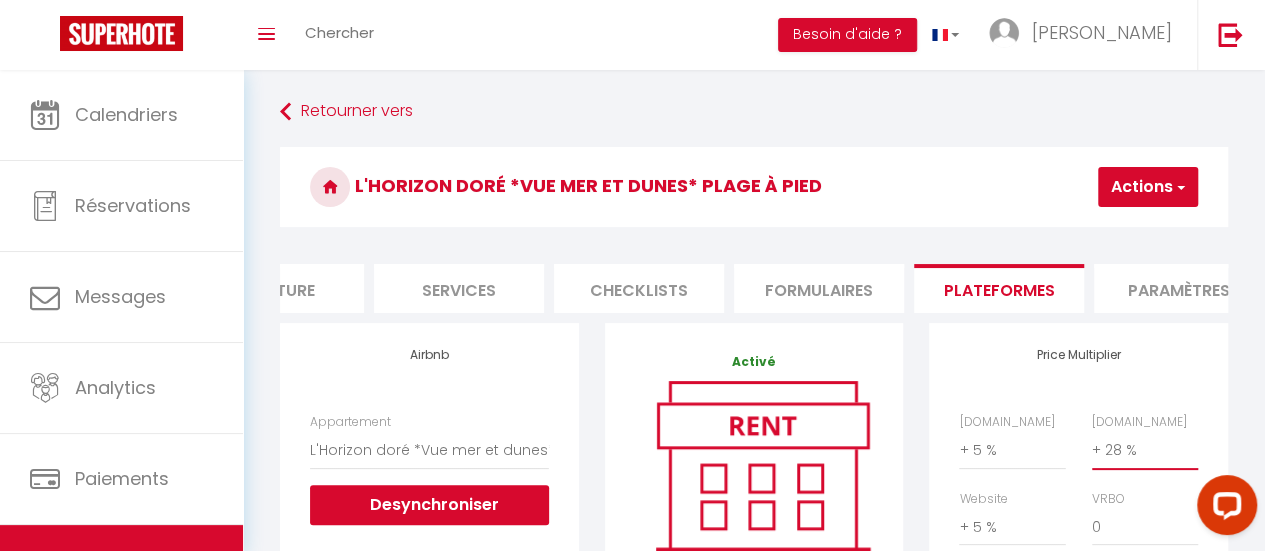 click on "0
+ 1 %
+ 2 %
+ 3 %
+ 4 %
+ 5 %
+ 6 %
+ 7 %
+ 8 %
+ 9 %" at bounding box center (1145, 450) 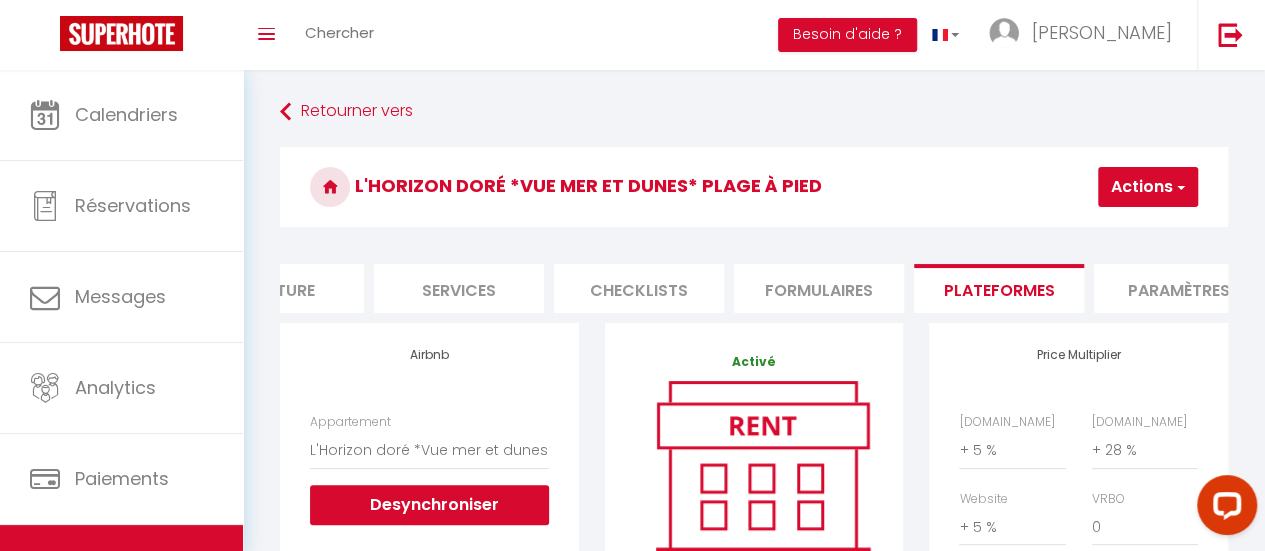 click on "Actions" at bounding box center [1148, 187] 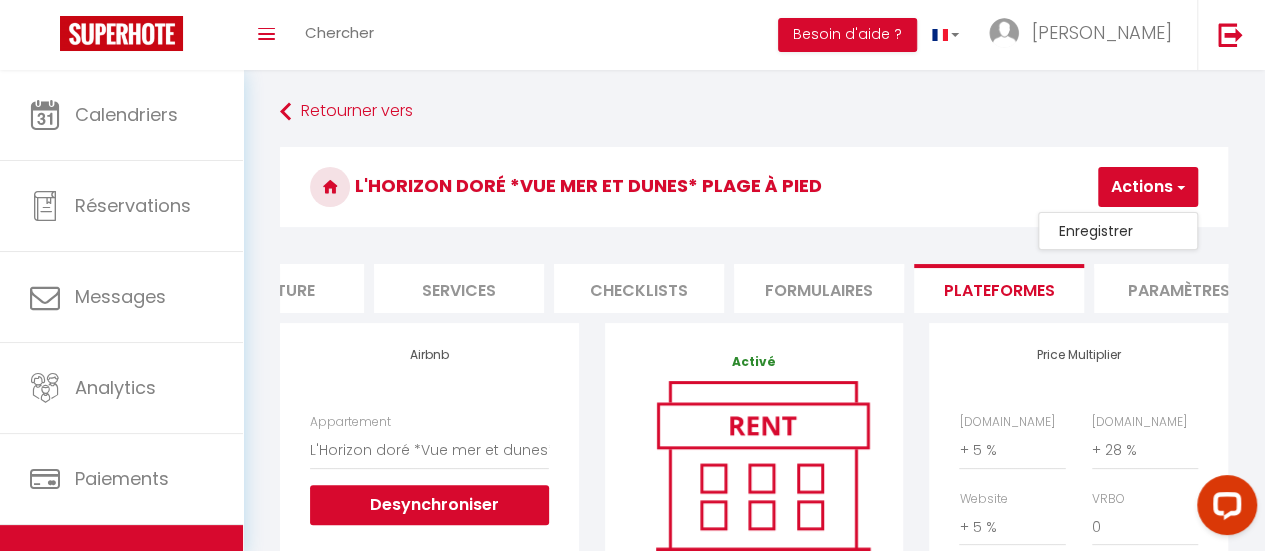 click on "Enregistrer" at bounding box center [1118, 231] 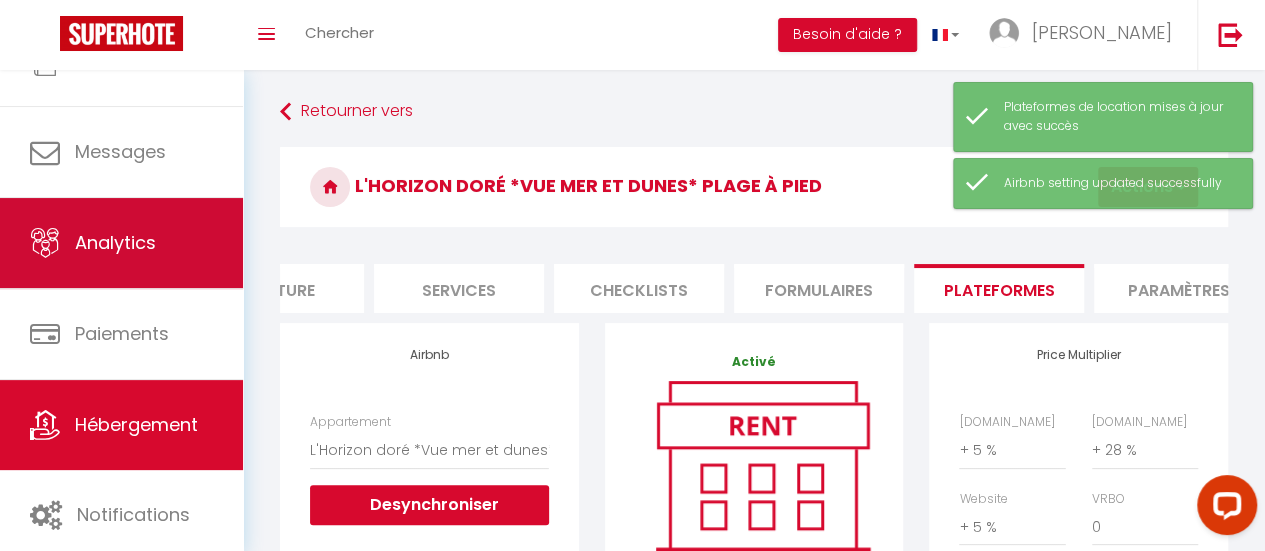 scroll, scrollTop: 149, scrollLeft: 0, axis: vertical 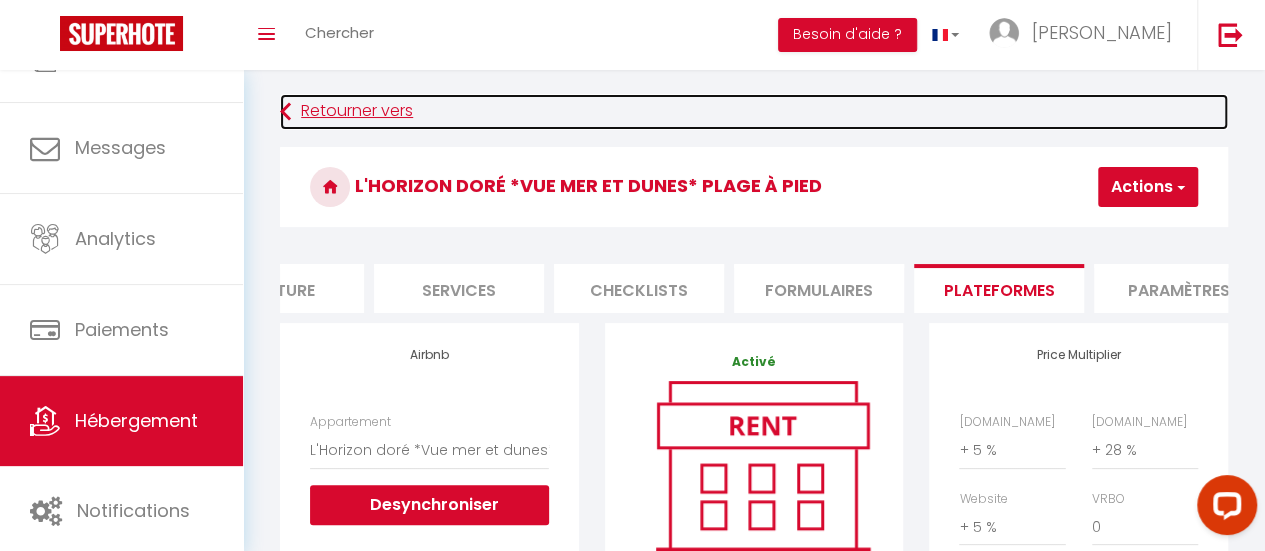 click on "Retourner vers" at bounding box center (754, 112) 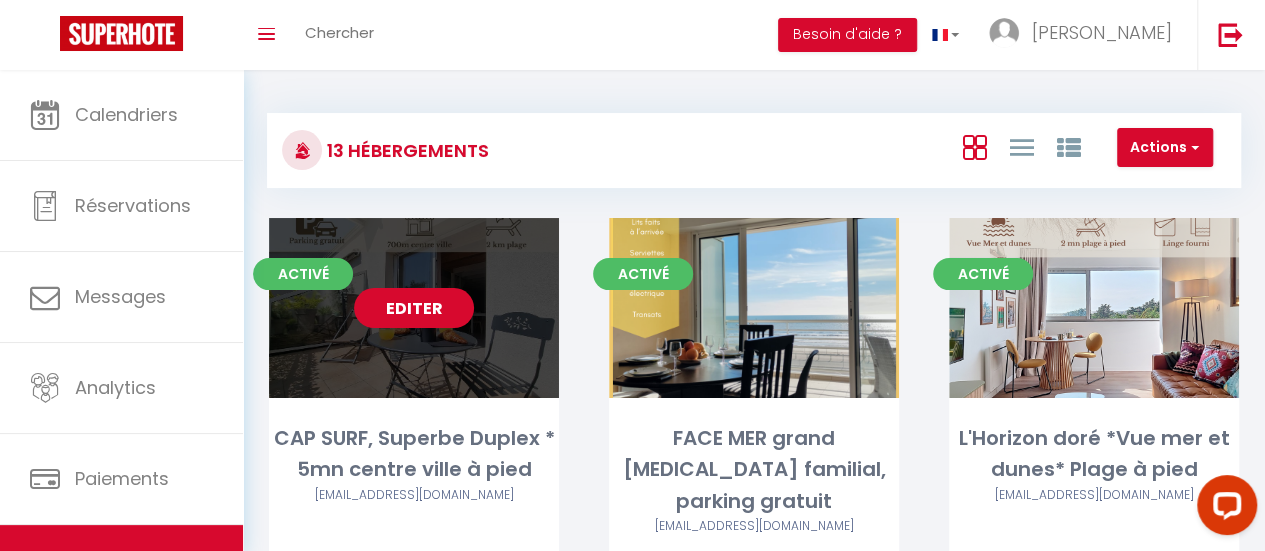 click on "Editer" at bounding box center (414, 308) 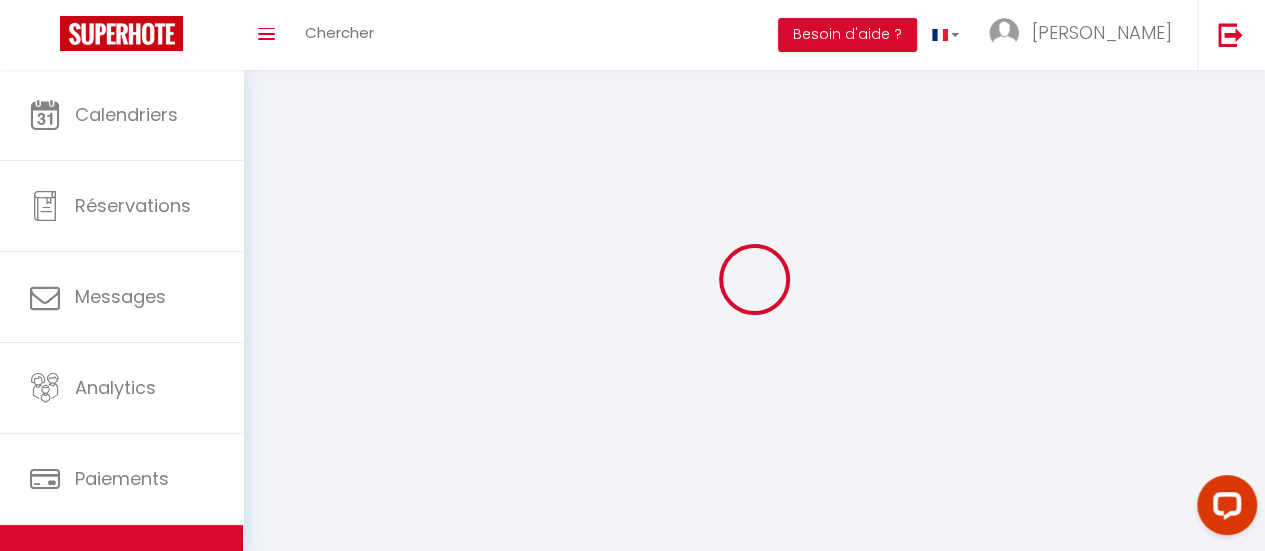 select on "1" 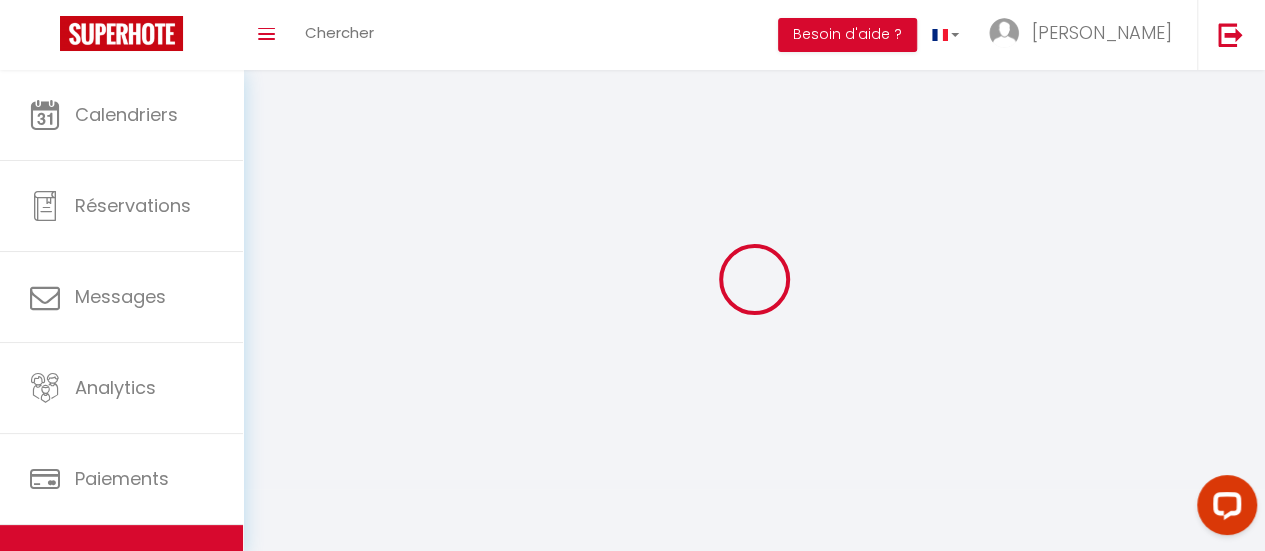 select 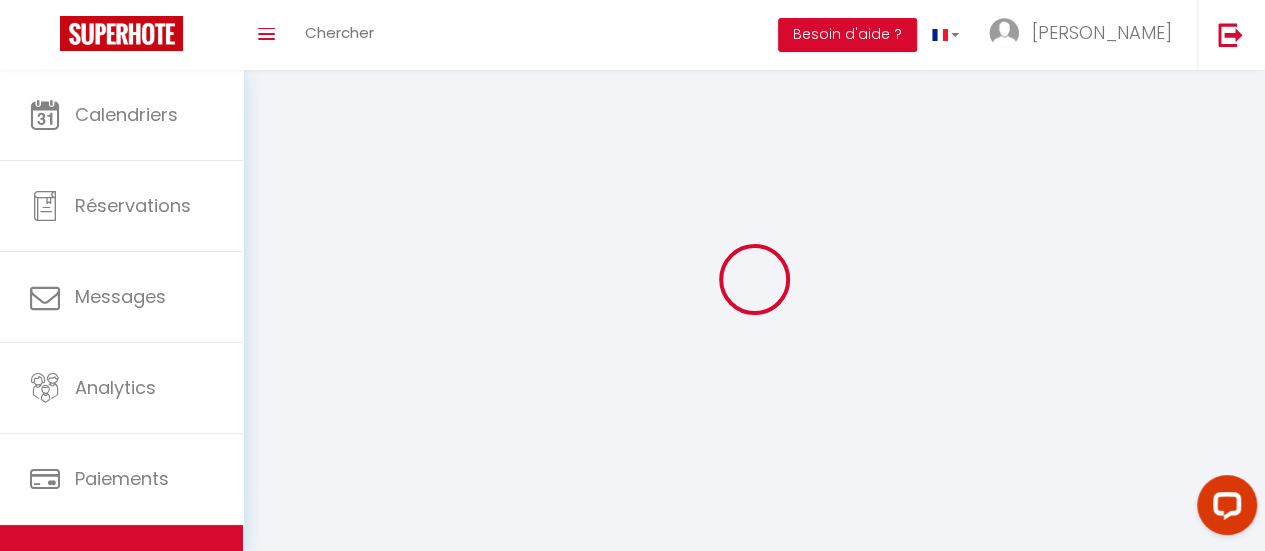 select 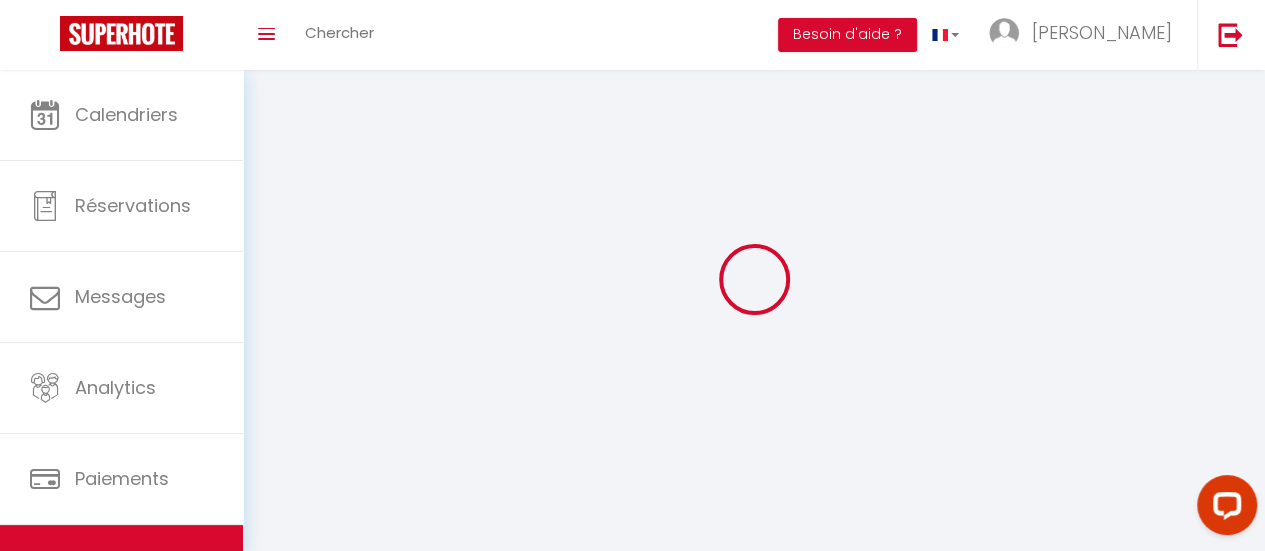 select 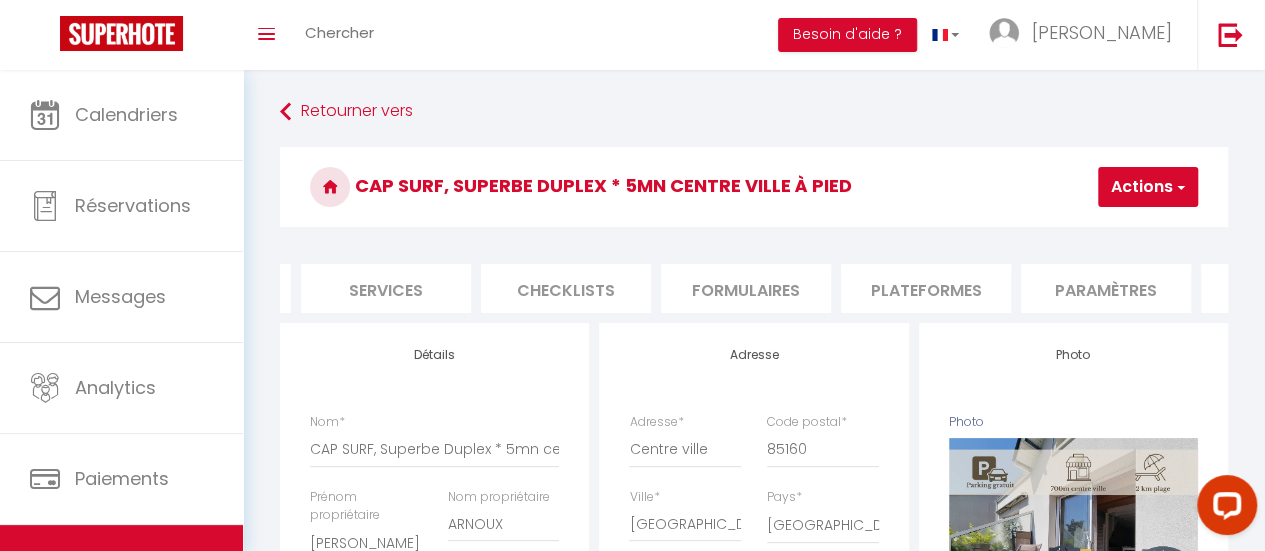 scroll, scrollTop: 0, scrollLeft: 587, axis: horizontal 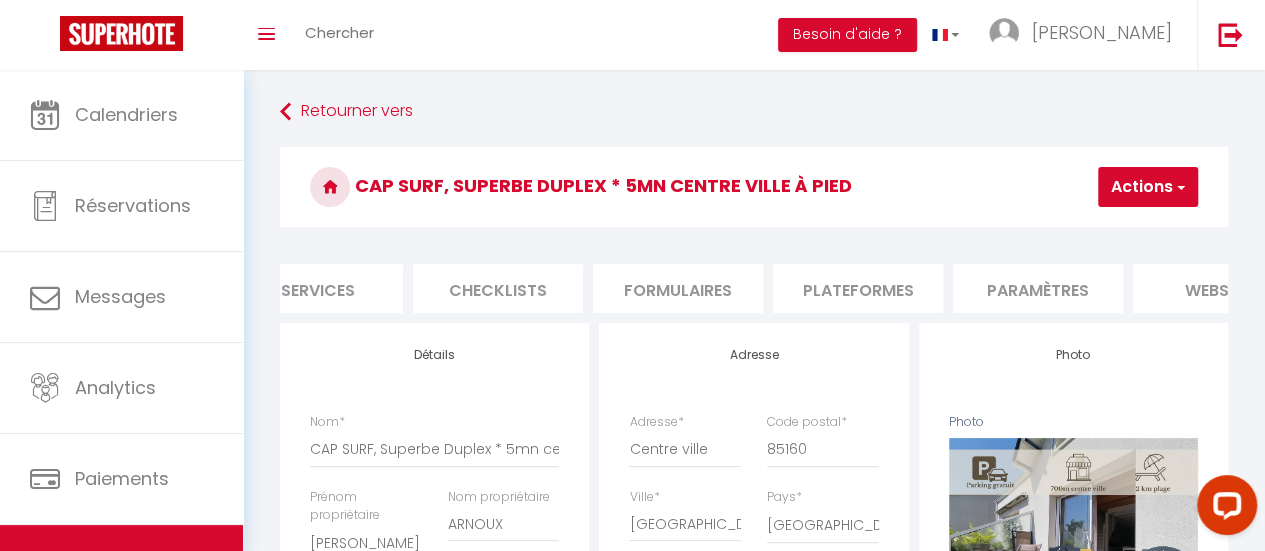 click on "Plateformes" at bounding box center [858, 288] 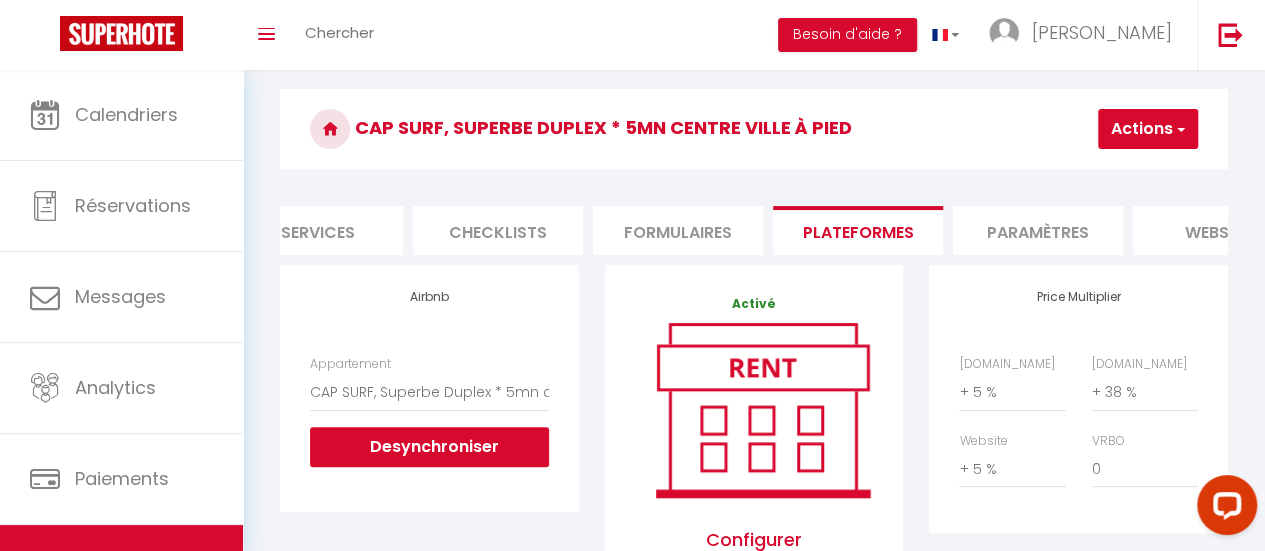 scroll, scrollTop: 70, scrollLeft: 0, axis: vertical 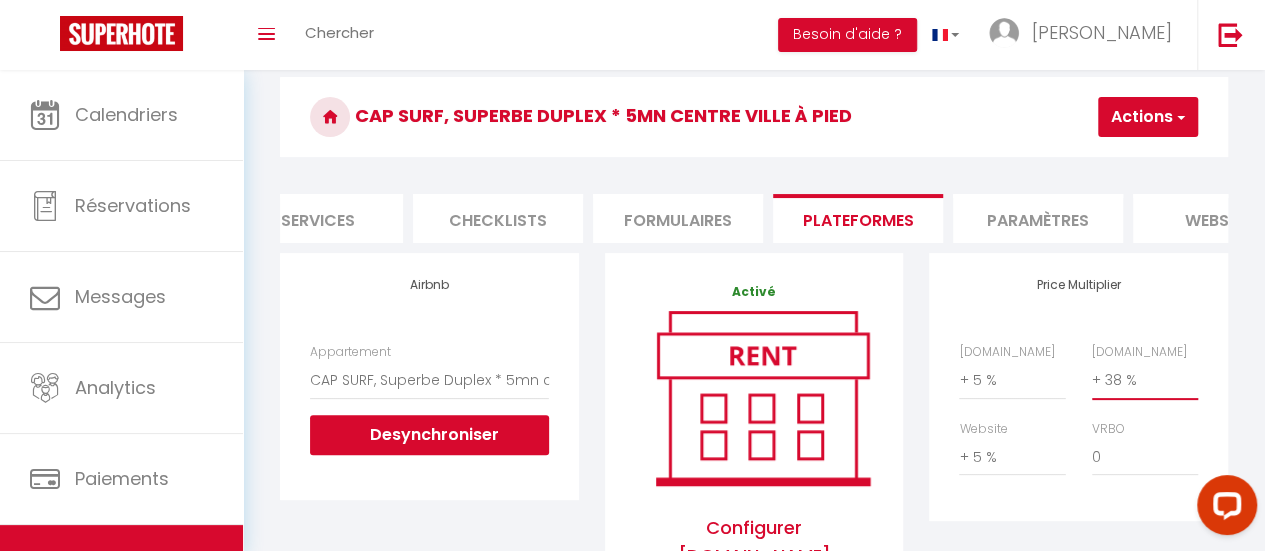 click on "0
+ 1 %
+ 2 %
+ 3 %
+ 4 %
+ 5 %
+ 6 %
+ 7 %
+ 8 %
+ 9 %" at bounding box center (1145, 380) 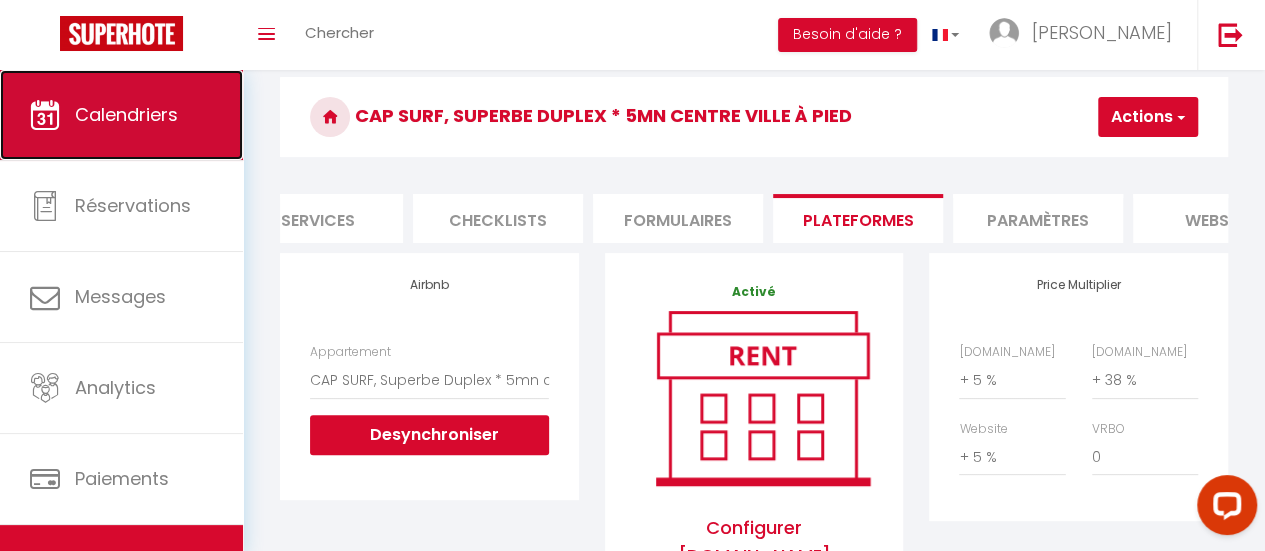 click on "Calendriers" at bounding box center (126, 114) 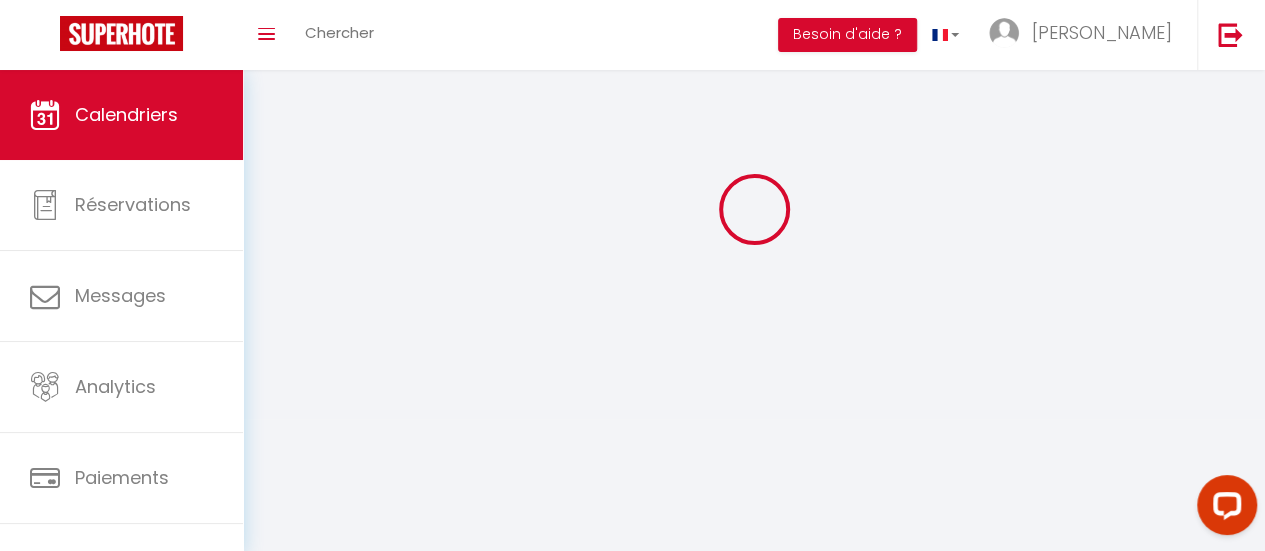 scroll, scrollTop: 0, scrollLeft: 0, axis: both 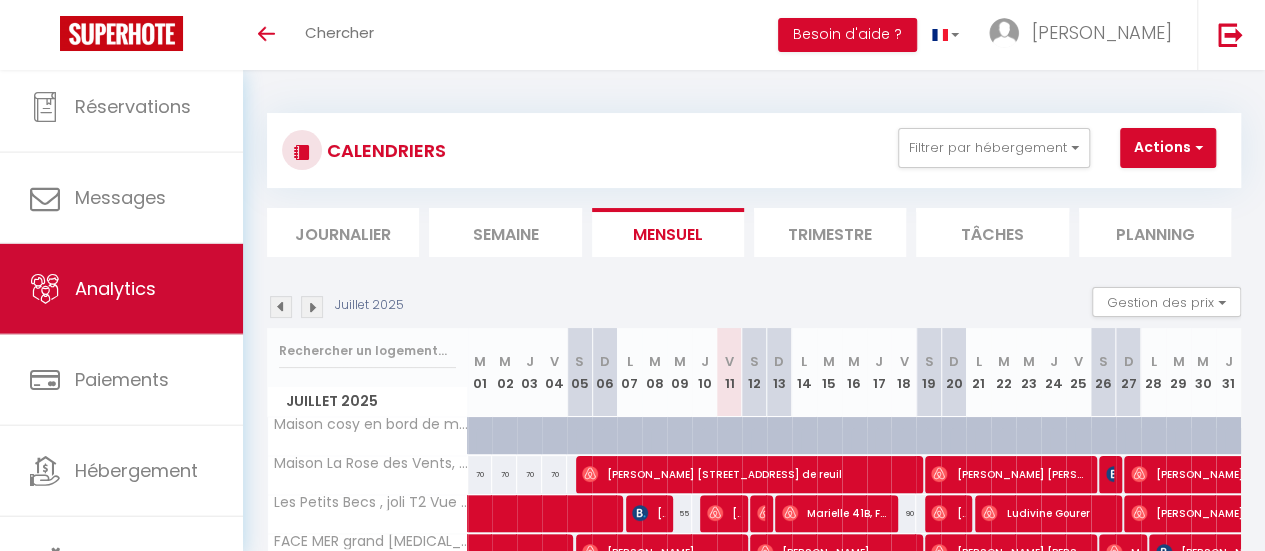 click on "Analytics" at bounding box center (115, 288) 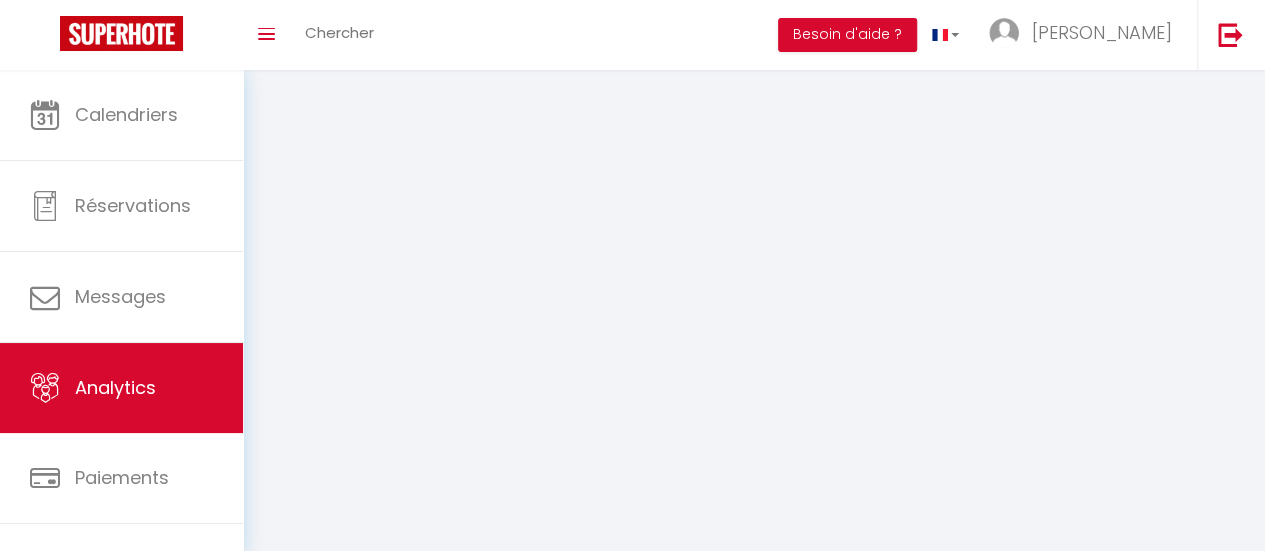 select on "2025" 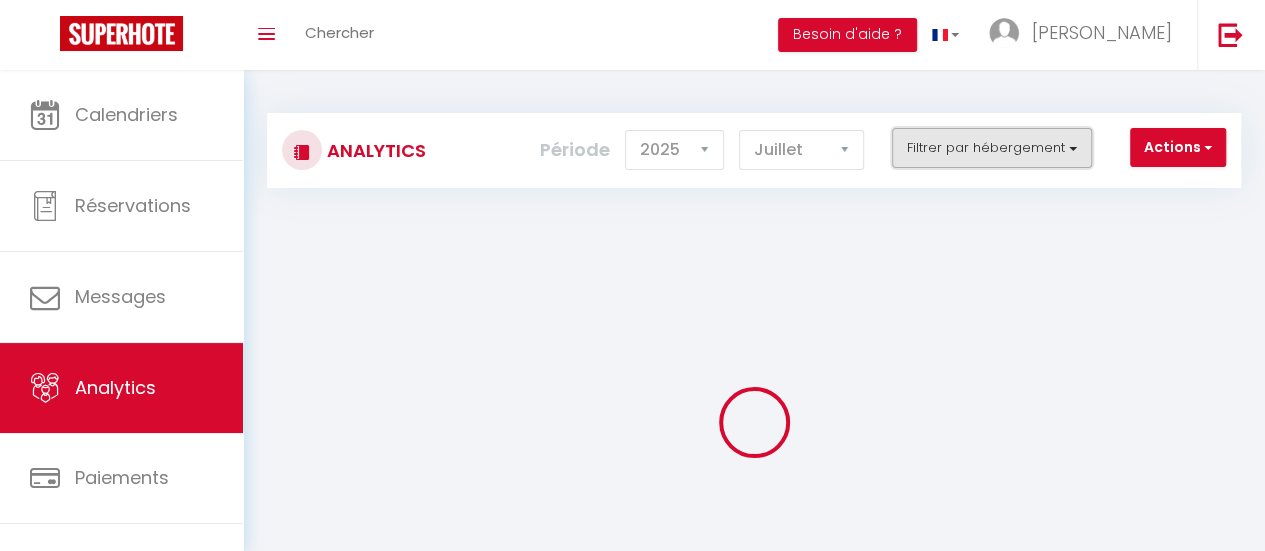 click on "Filtrer par hébergement" at bounding box center (992, 148) 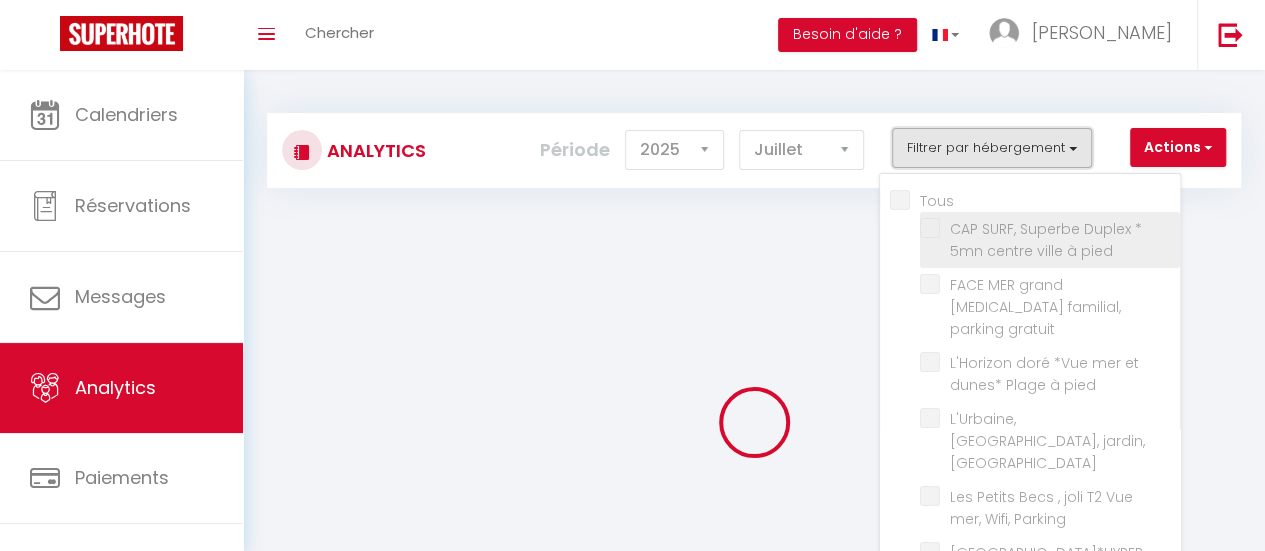 checkbox on "false" 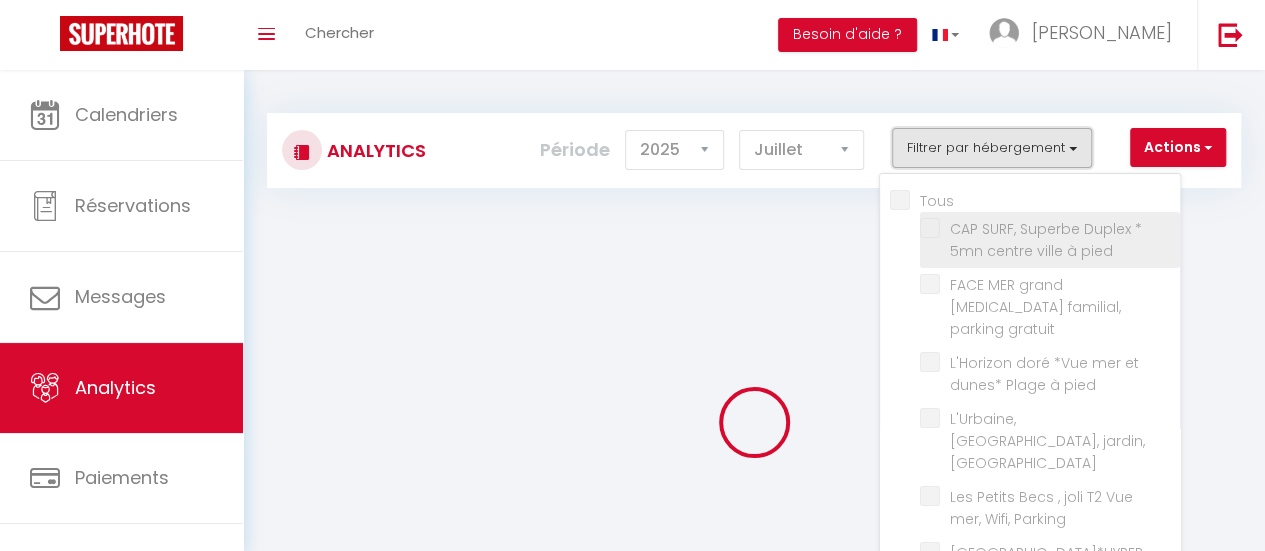 checkbox on "false" 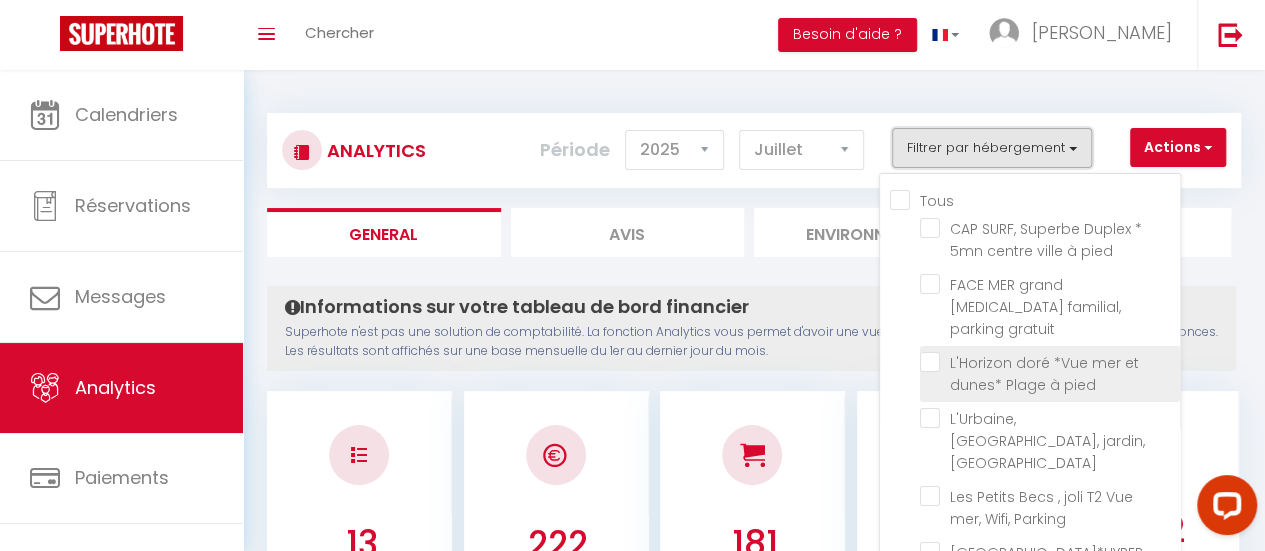 scroll, scrollTop: 0, scrollLeft: 0, axis: both 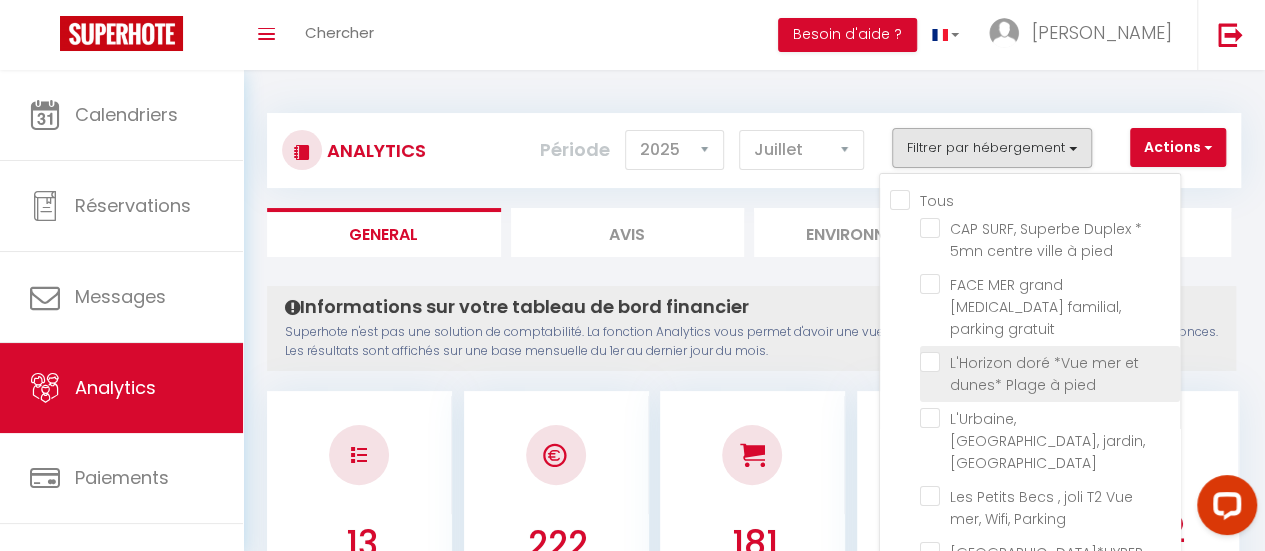 click at bounding box center [1050, 362] 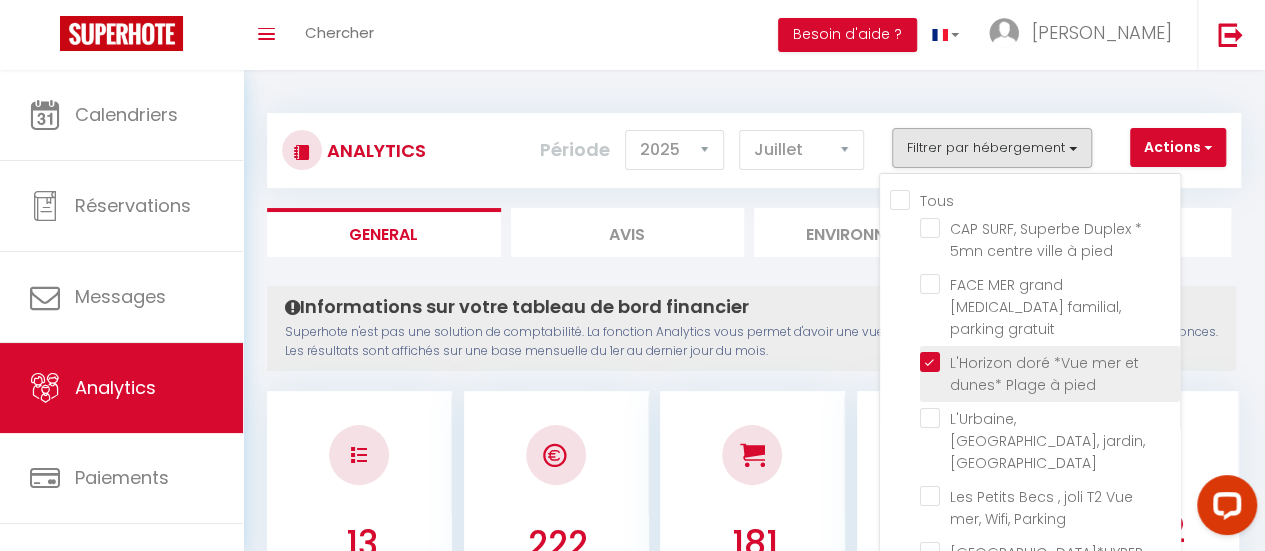 checkbox on "false" 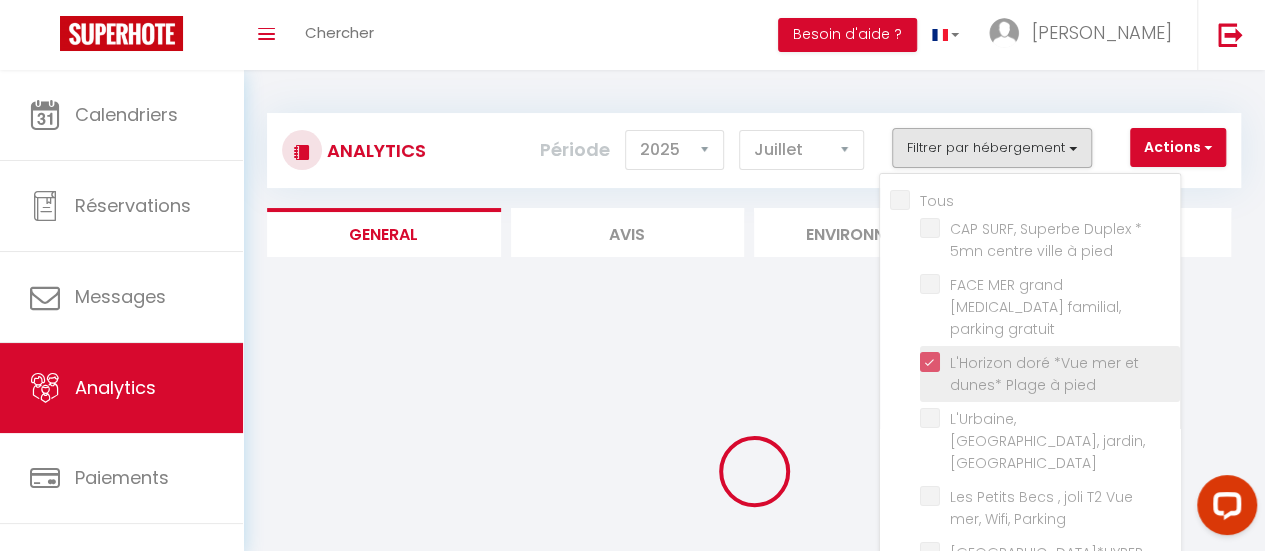 checkbox on "false" 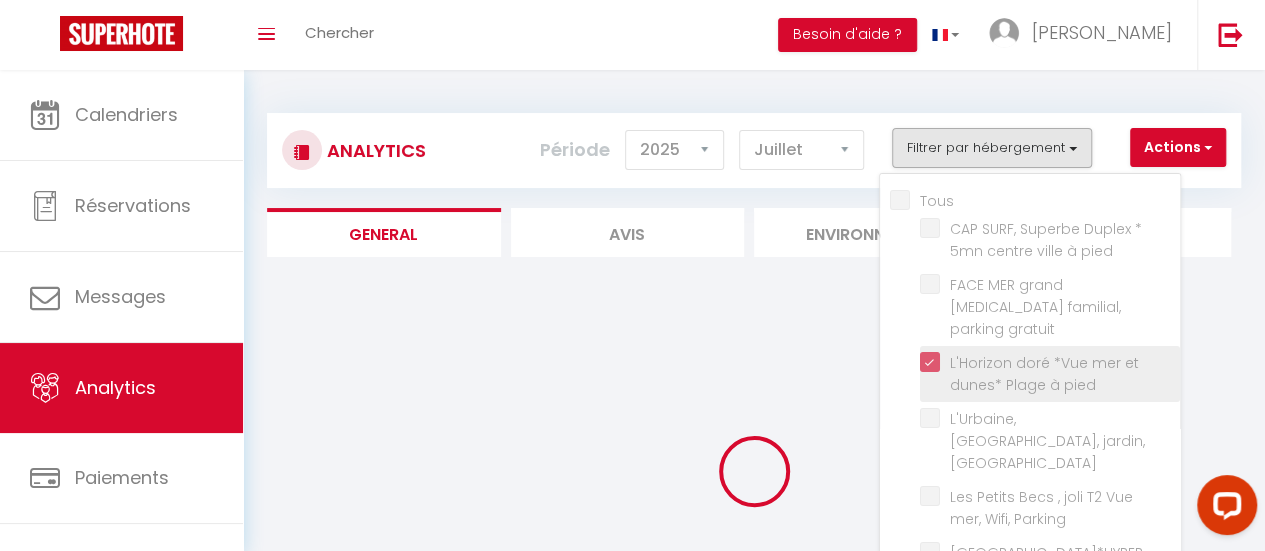 checkbox on "false" 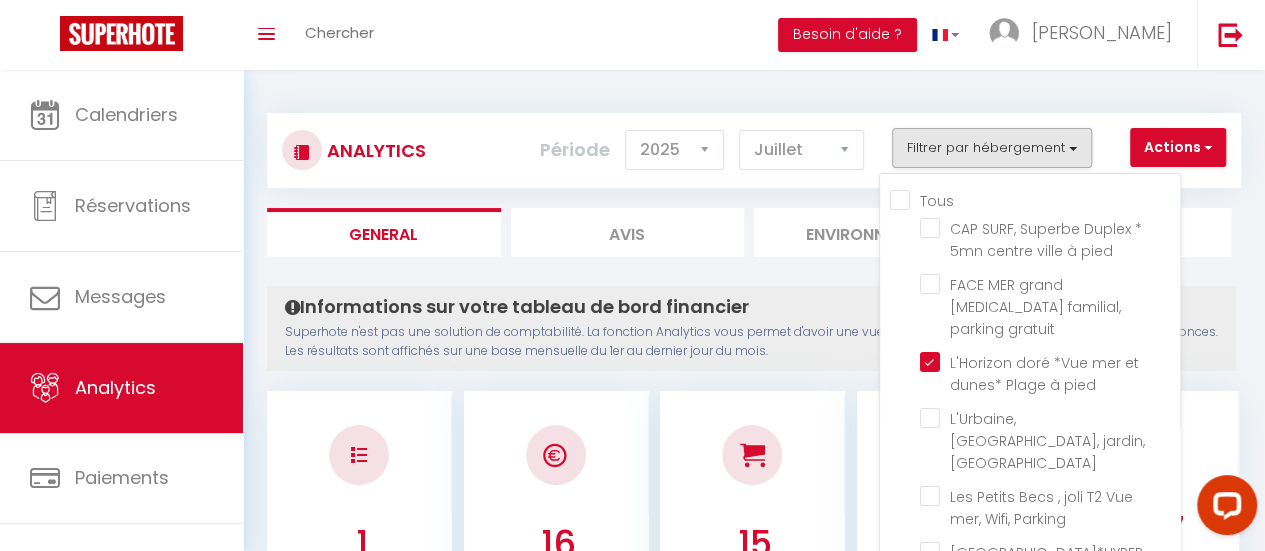 click at bounding box center (752, 455) 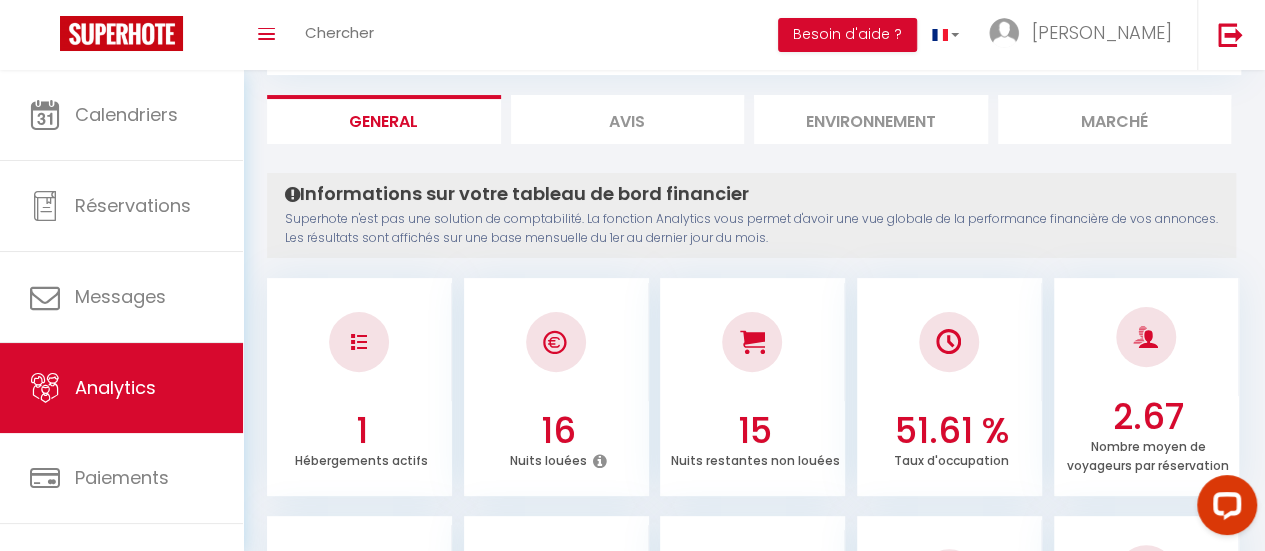 scroll, scrollTop: 0, scrollLeft: 0, axis: both 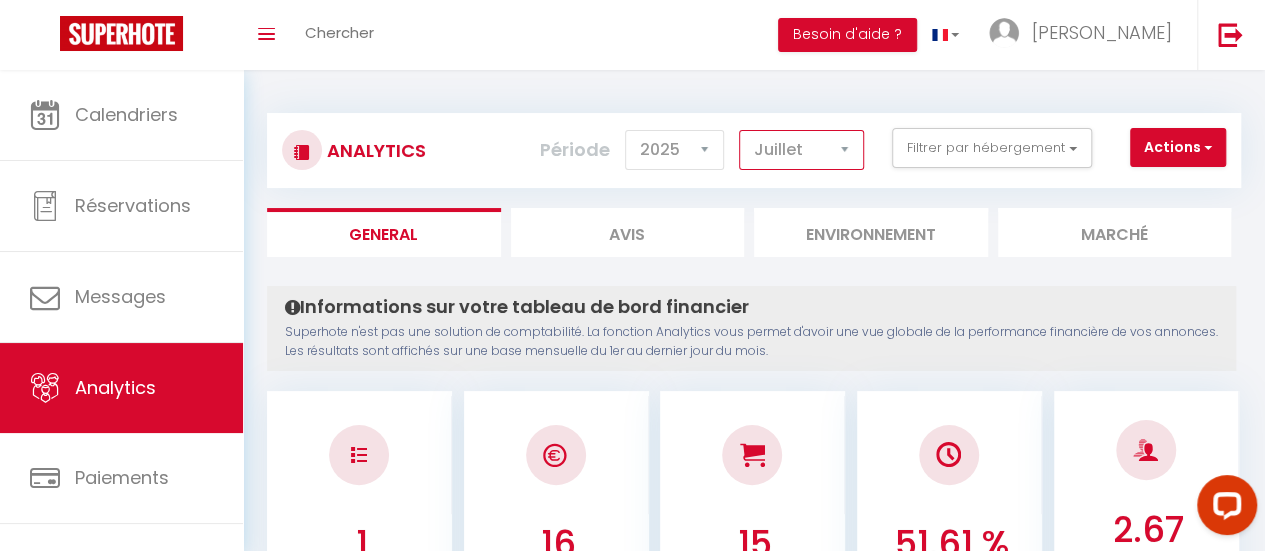 click on "Janvier   Février   Mars   Avril   Mai   Juin   Juillet   Août   Septembre   Octobre   Novembre   Décembre" at bounding box center [801, 150] 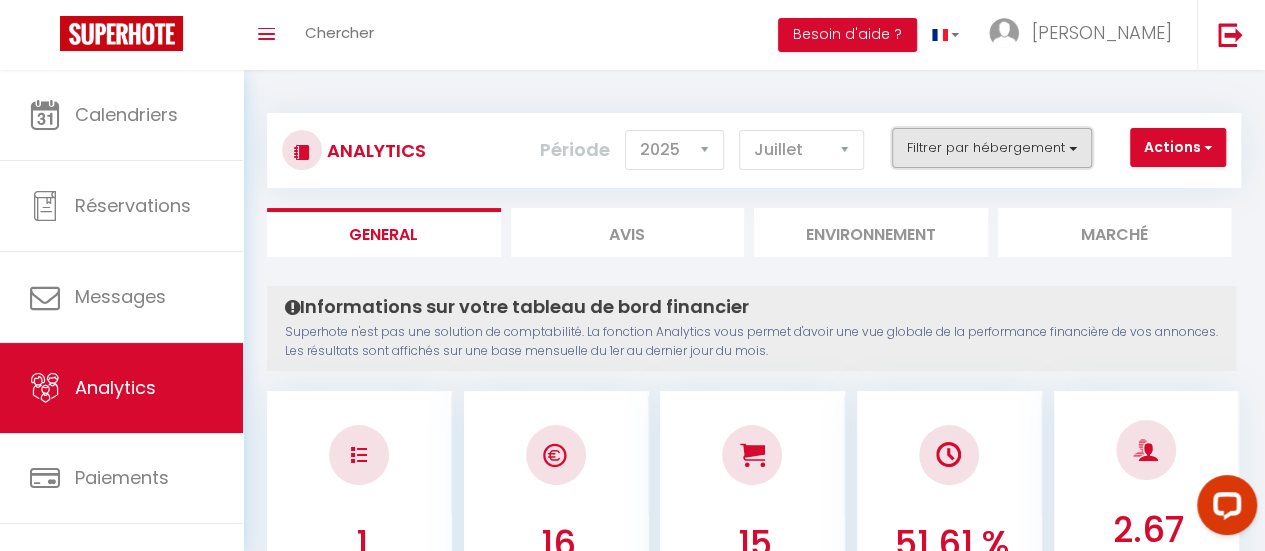 click on "Filtrer par hébergement" at bounding box center (992, 148) 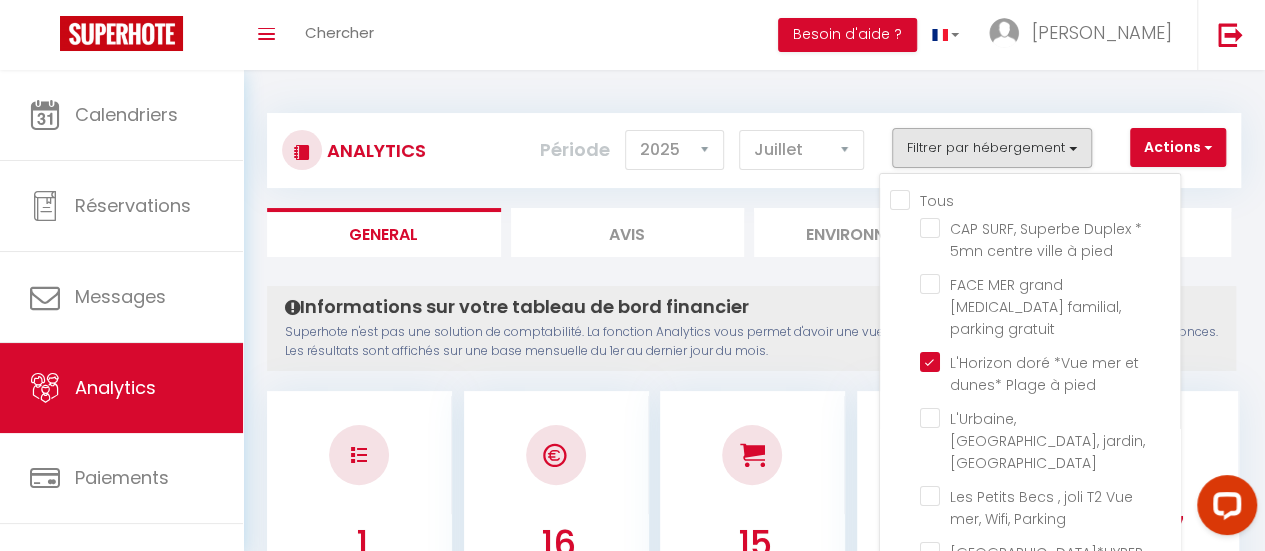 click on "Tous" at bounding box center [1035, 199] 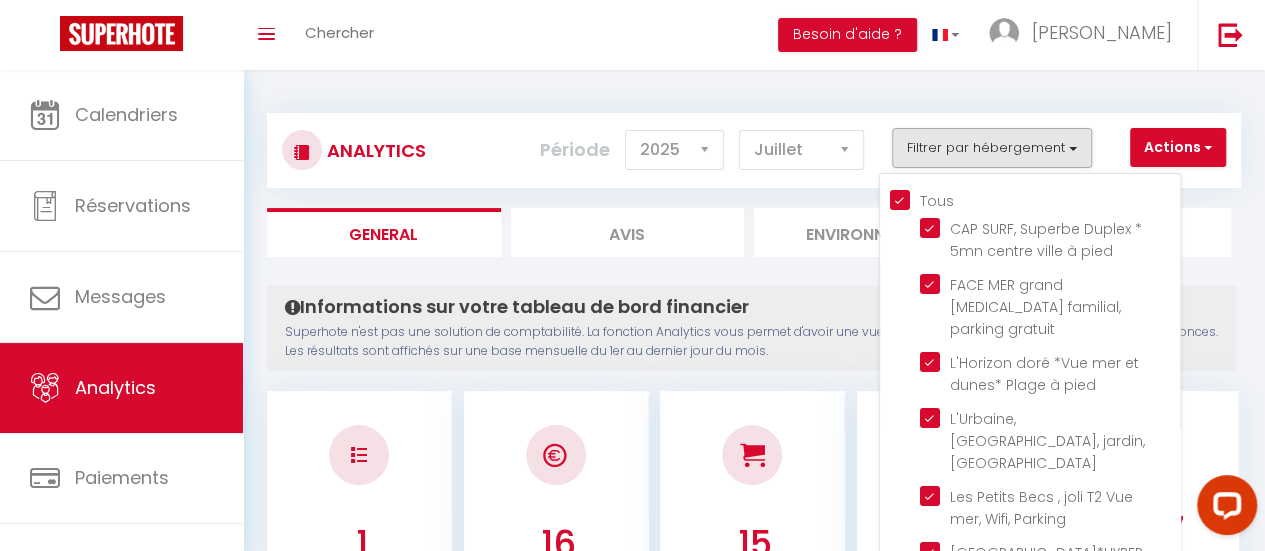 checkbox on "true" 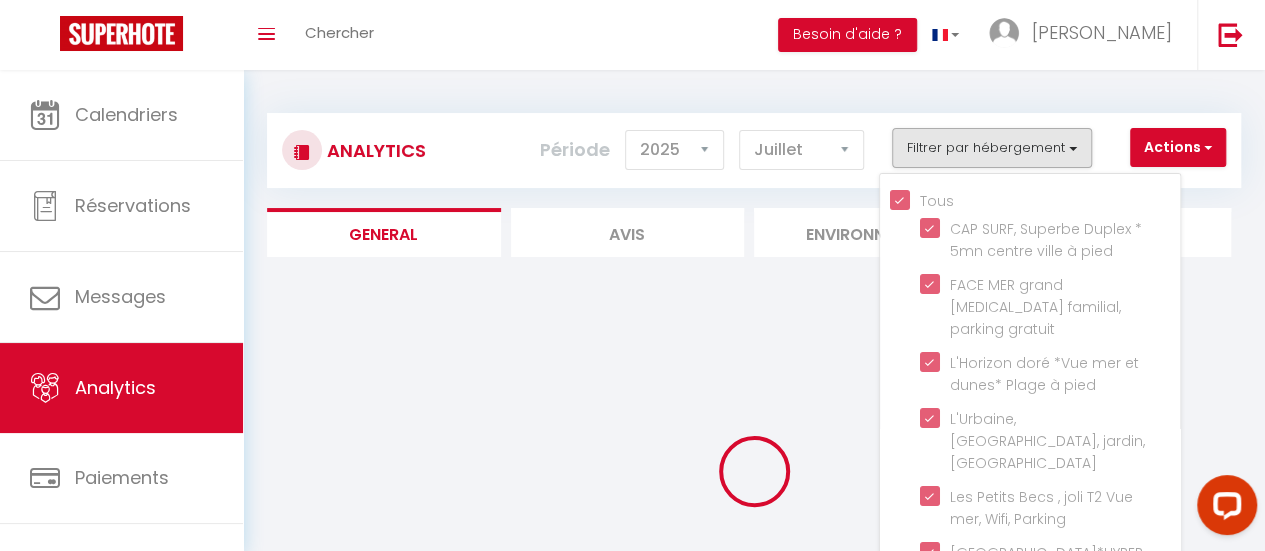 click at bounding box center [754, 471] 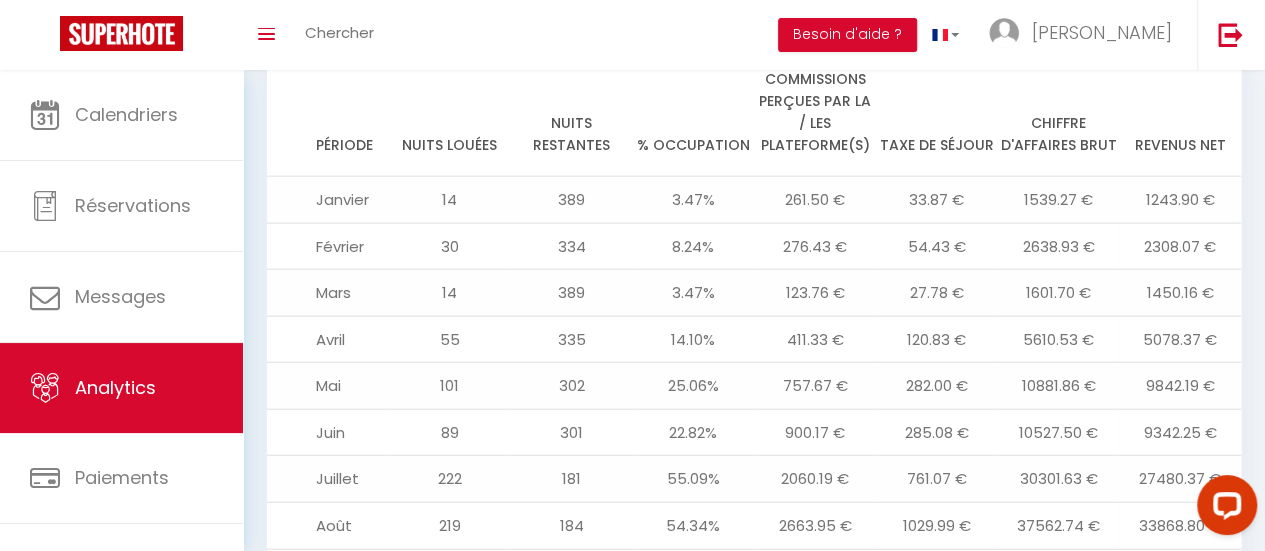 scroll, scrollTop: 2499, scrollLeft: 0, axis: vertical 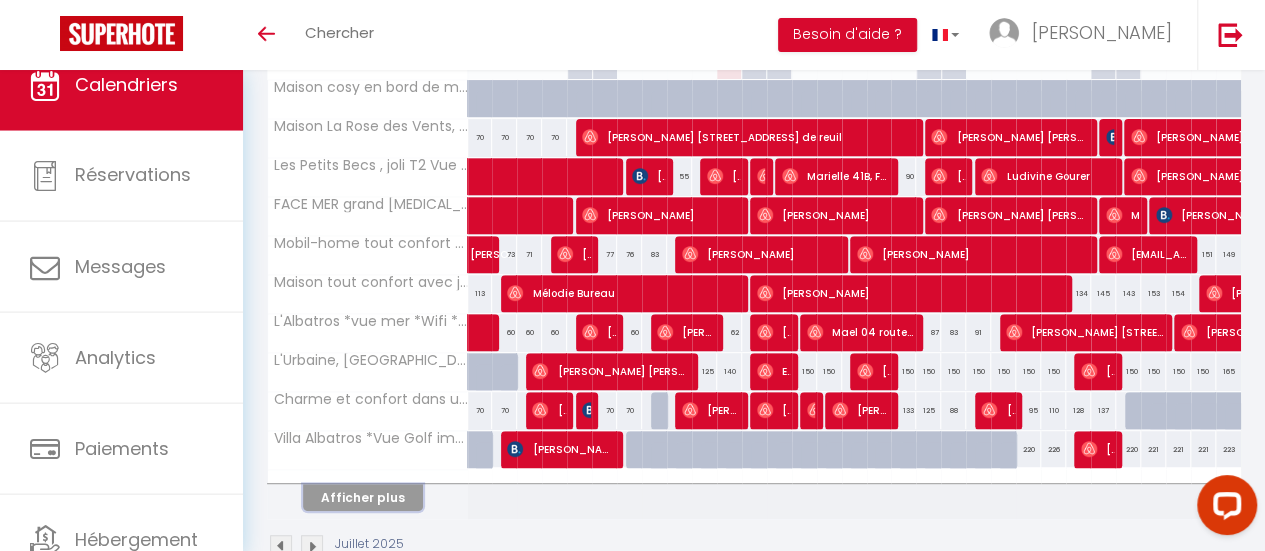 click on "Afficher plus" at bounding box center [363, 497] 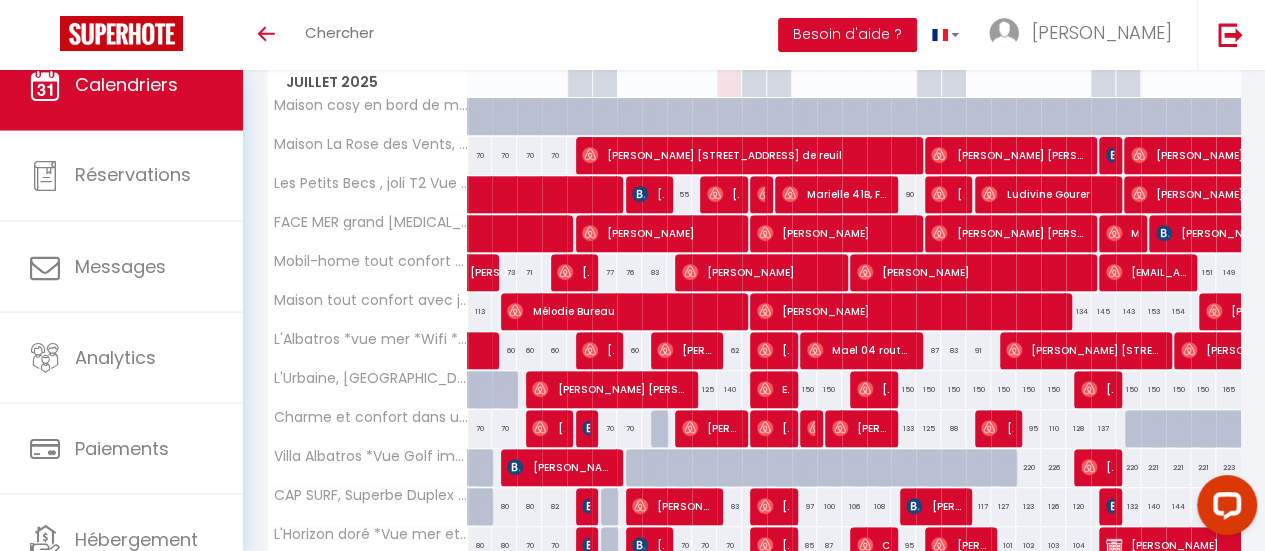scroll, scrollTop: 316, scrollLeft: 0, axis: vertical 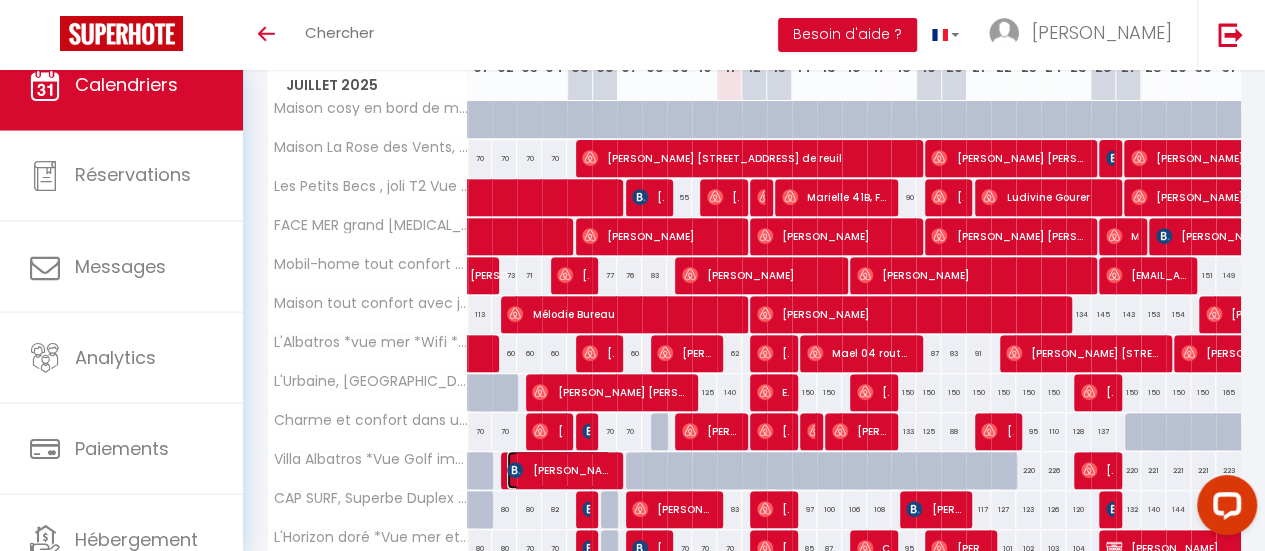 click on "[PERSON_NAME]" at bounding box center [559, 470] 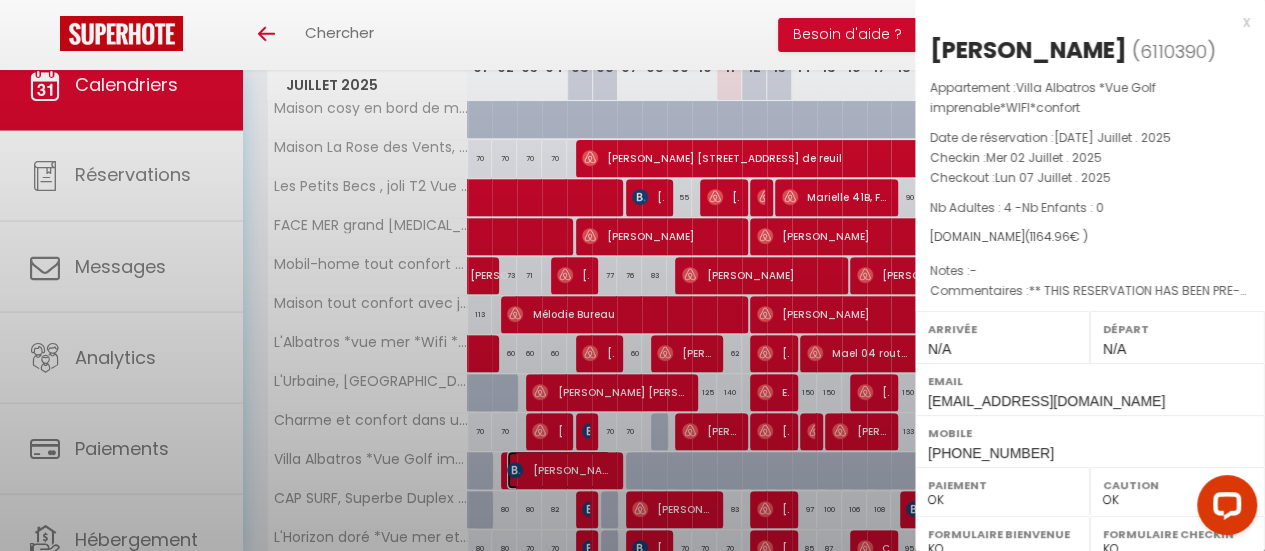 select on "41016" 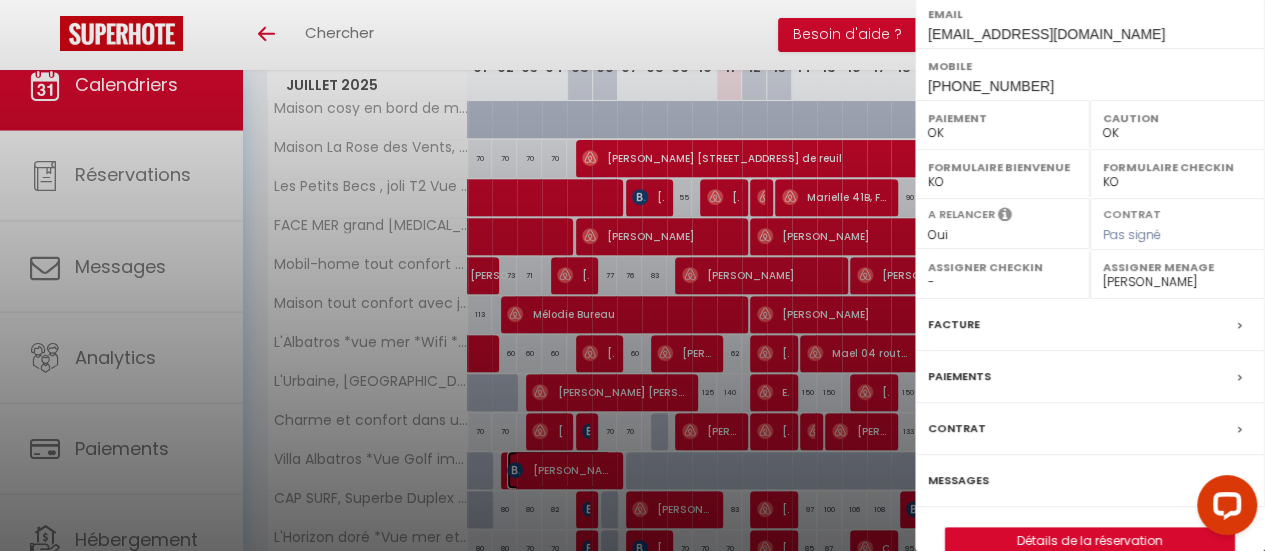 scroll, scrollTop: 428, scrollLeft: 0, axis: vertical 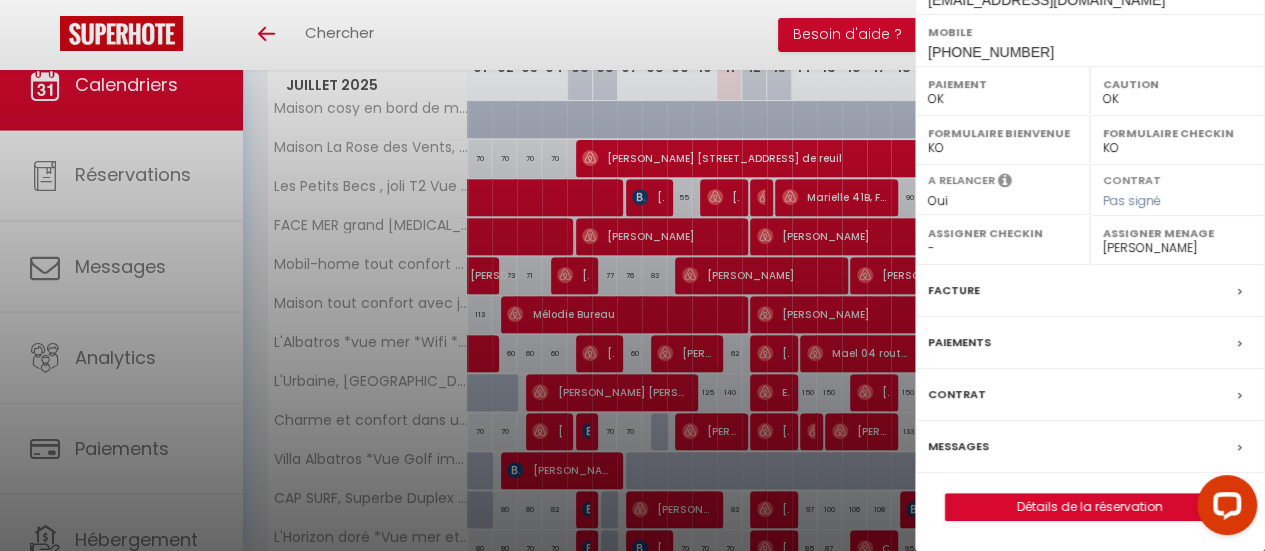 click on "Messages" at bounding box center (958, 446) 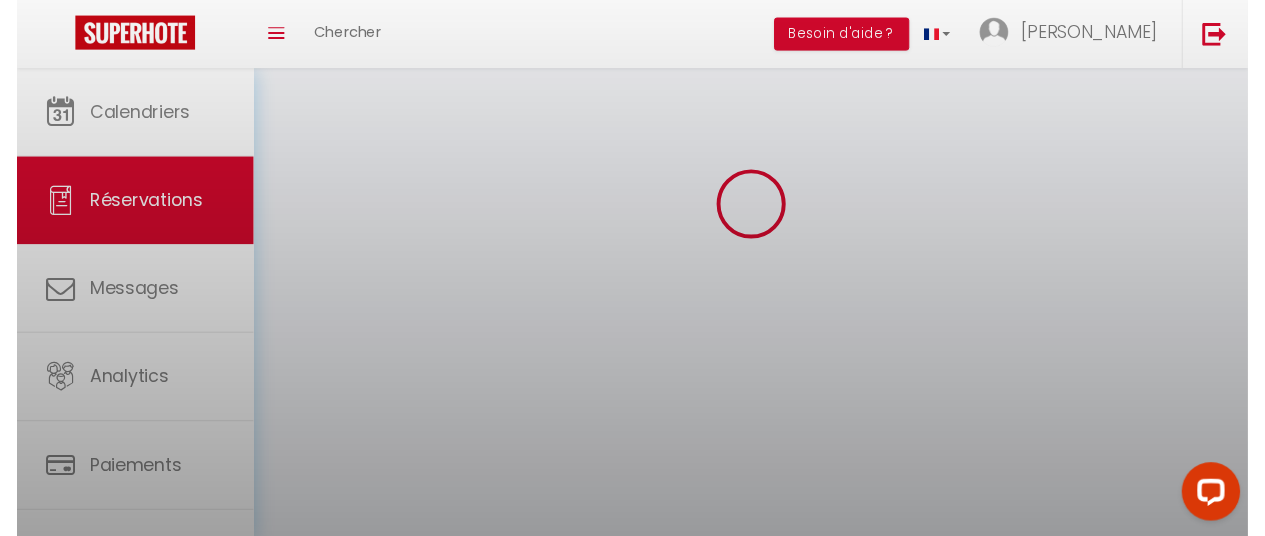 scroll, scrollTop: 0, scrollLeft: 0, axis: both 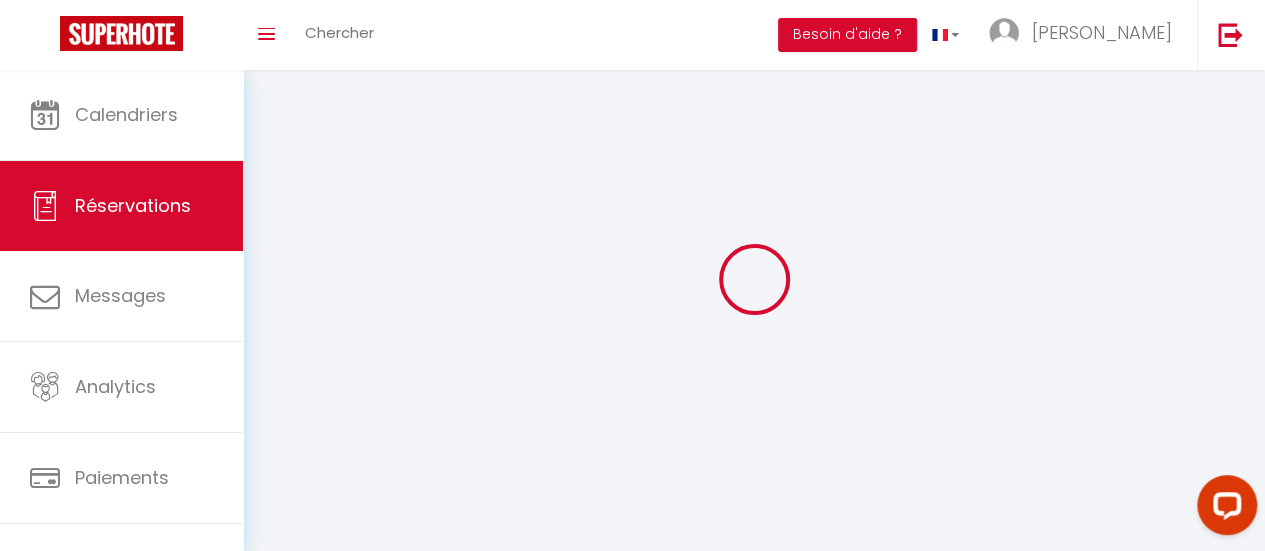 select 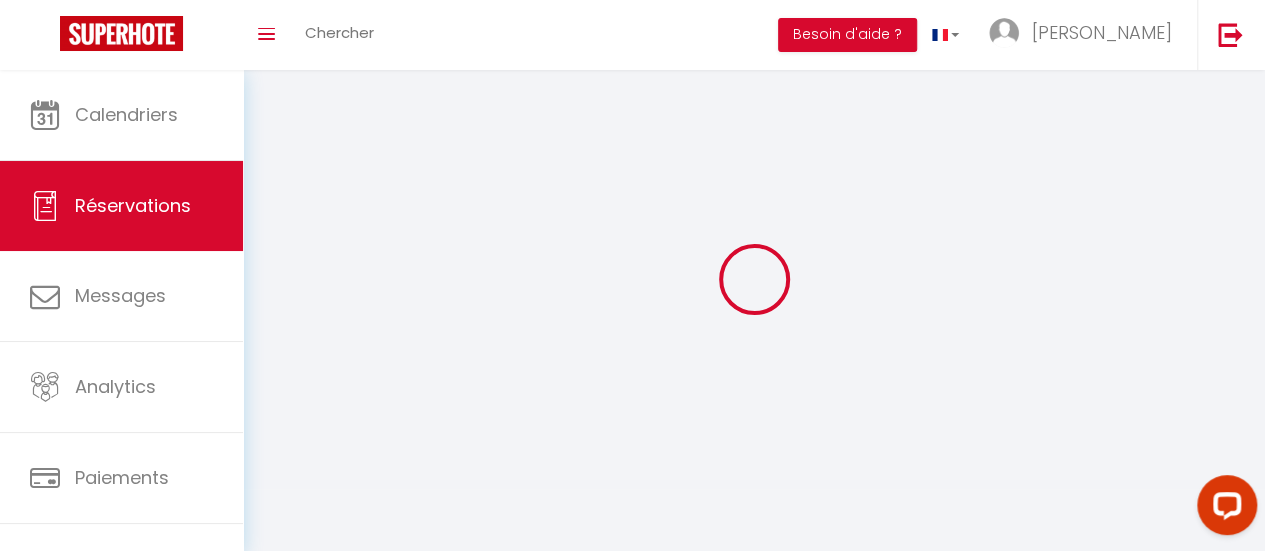 select 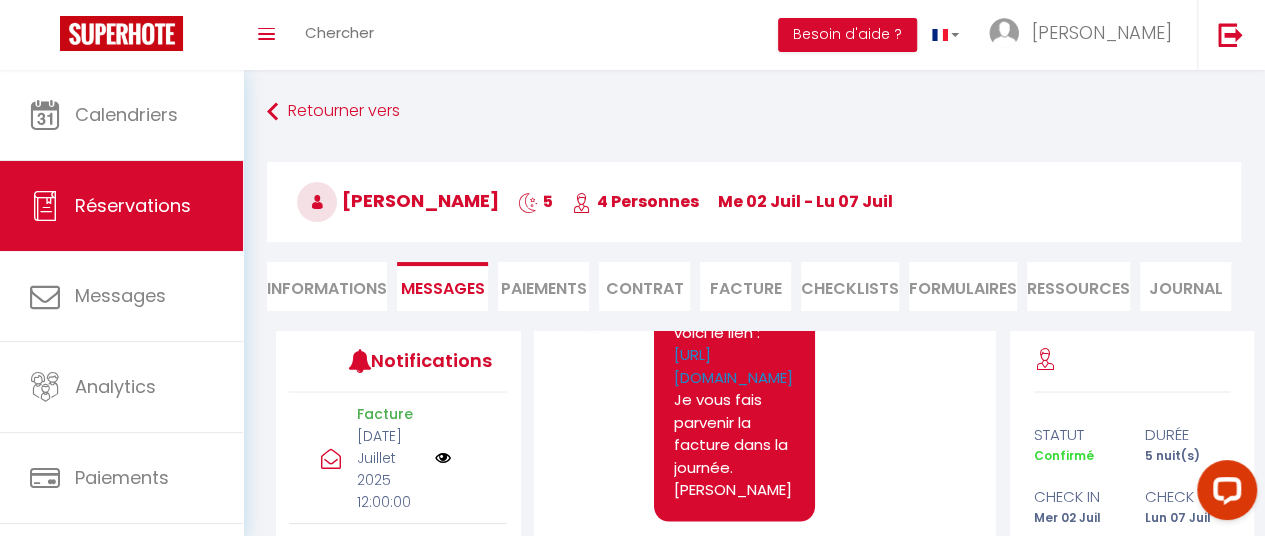 scroll, scrollTop: 18454, scrollLeft: 0, axis: vertical 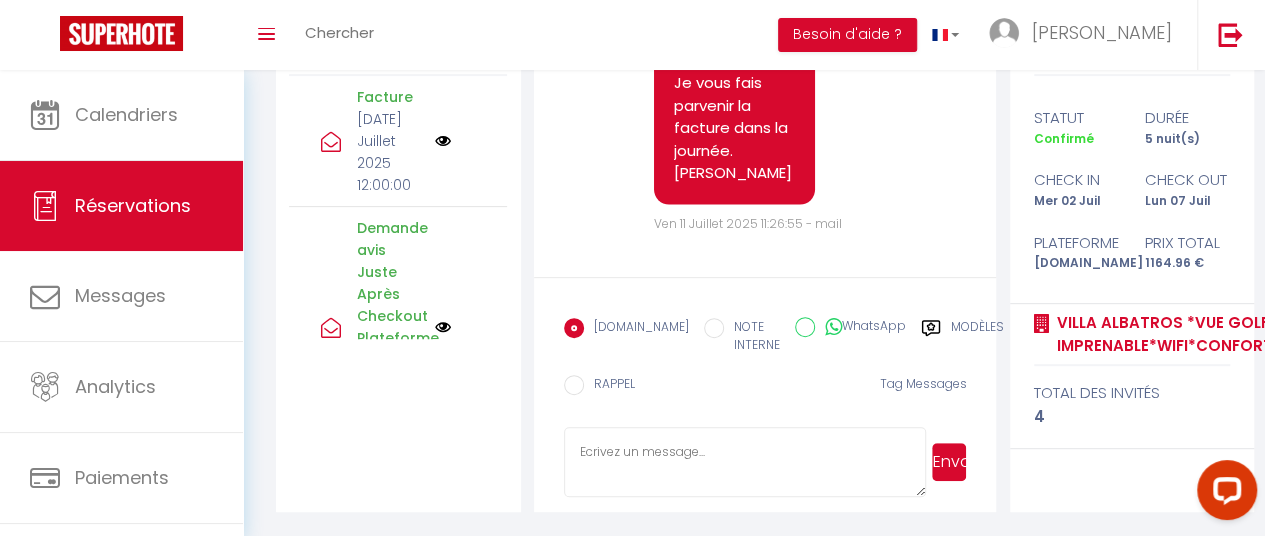 drag, startPoint x: 729, startPoint y: 137, endPoint x: 805, endPoint y: 208, distance: 104.00481 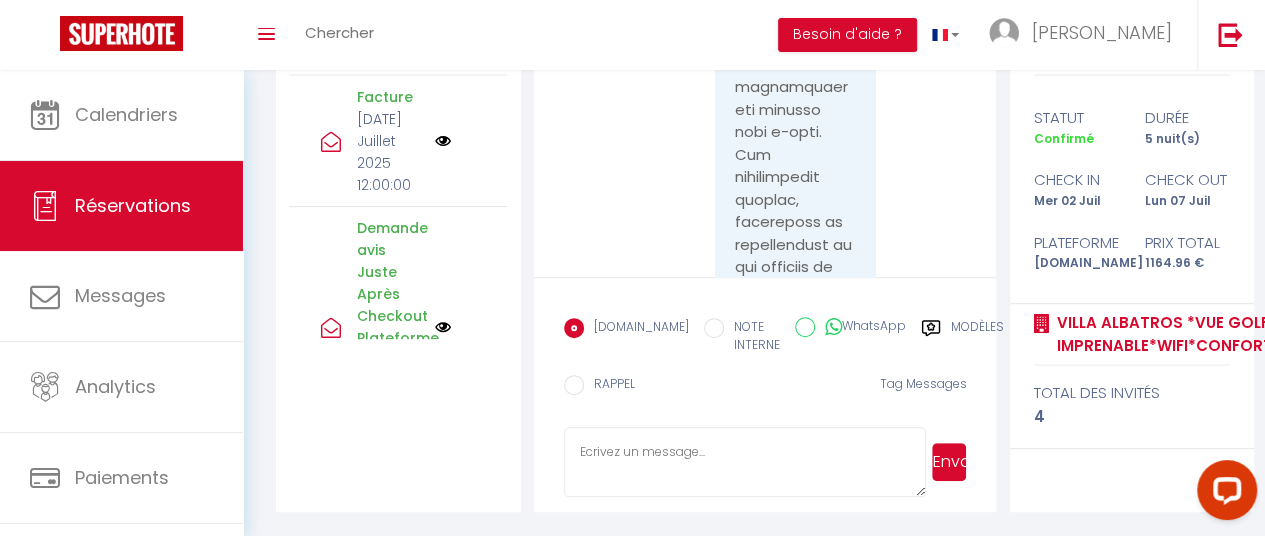 scroll, scrollTop: 16686, scrollLeft: 0, axis: vertical 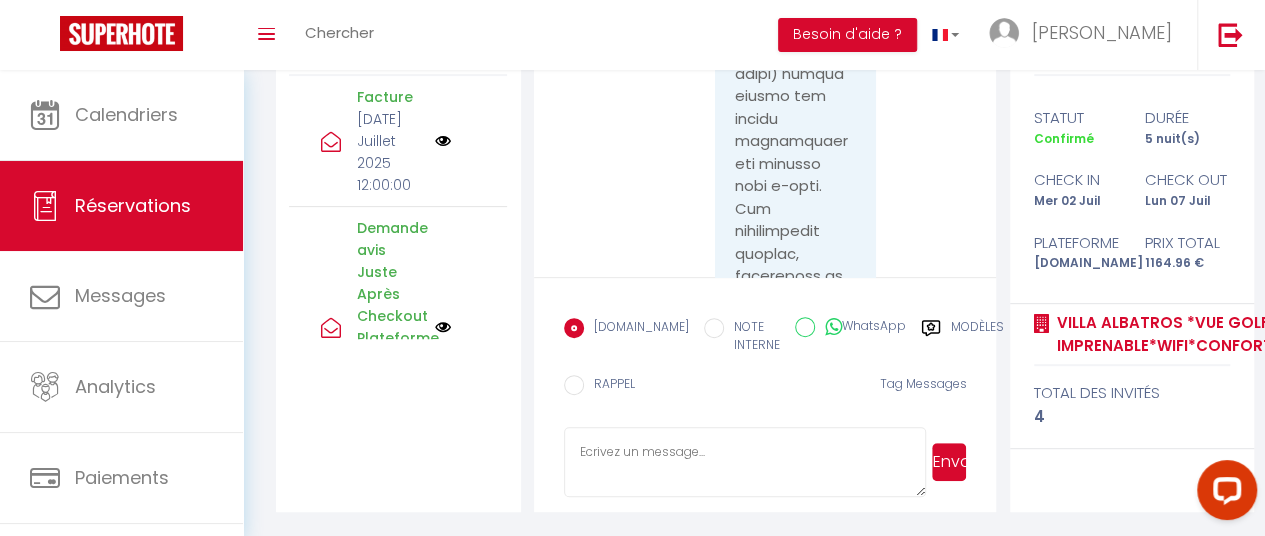click at bounding box center [795, -1243] 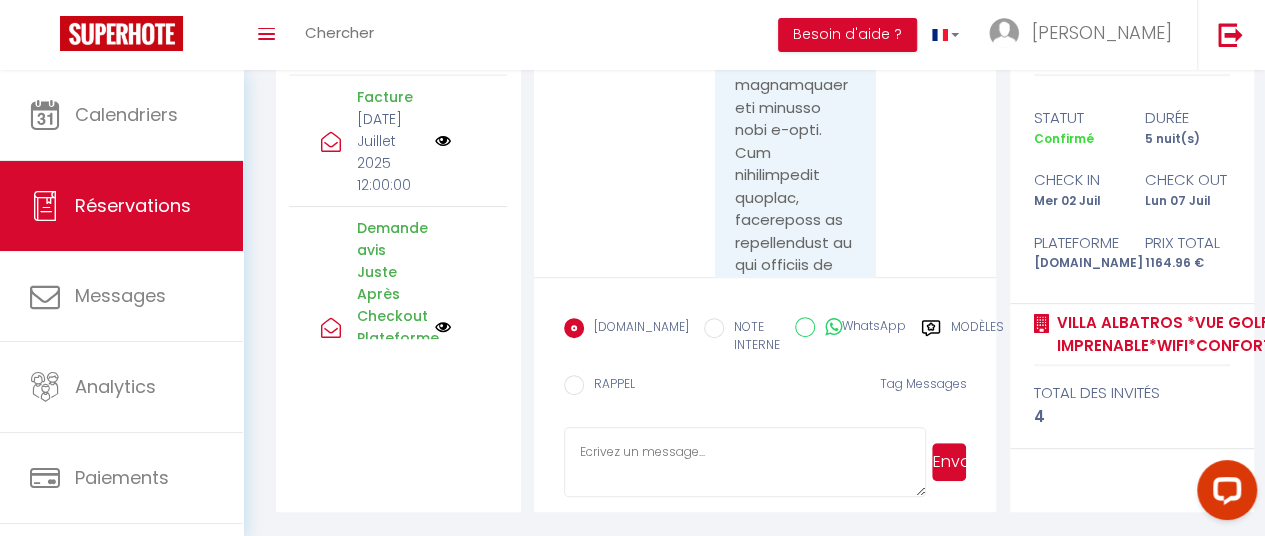 scroll, scrollTop: 16734, scrollLeft: 0, axis: vertical 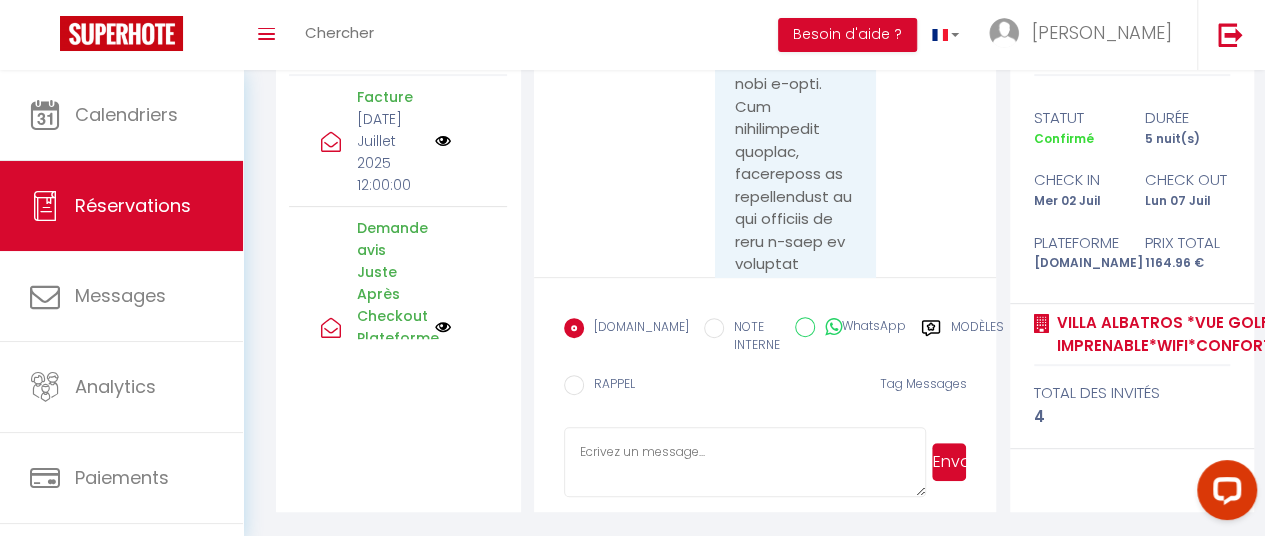 drag, startPoint x: 729, startPoint y: 87, endPoint x: 824, endPoint y: 193, distance: 142.34114 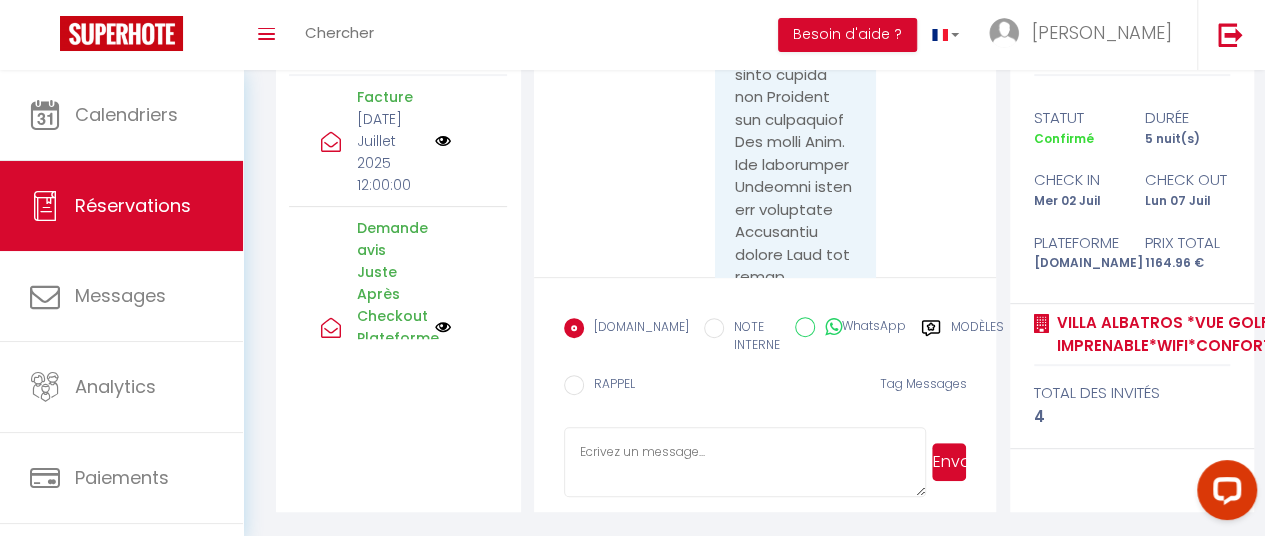 scroll, scrollTop: 16132, scrollLeft: 0, axis: vertical 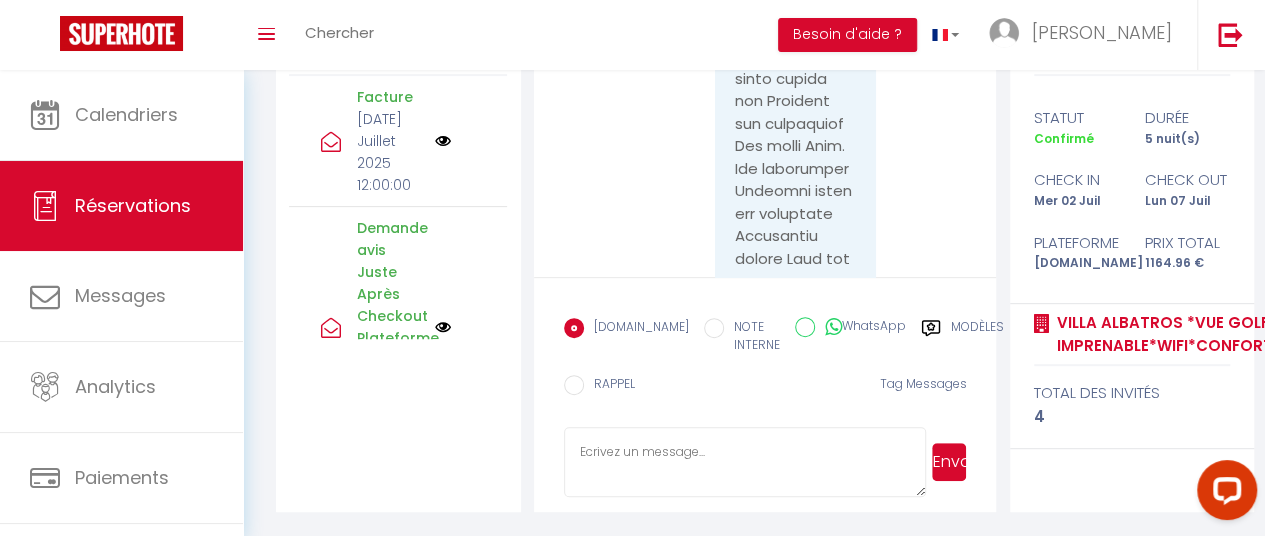 click at bounding box center [795, -743] 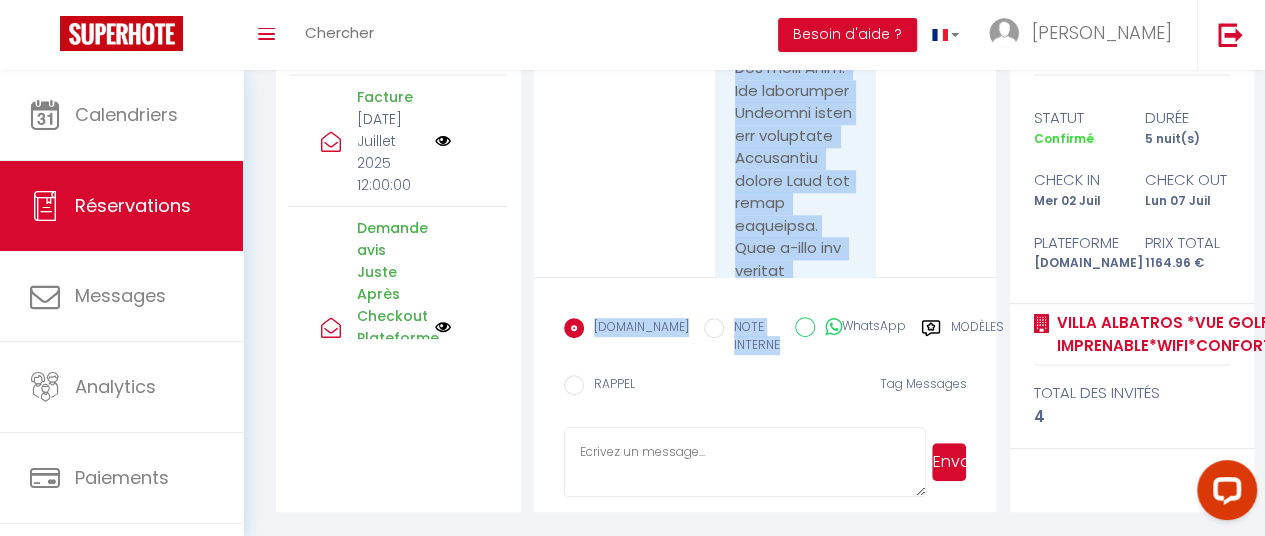 scroll, scrollTop: 16760, scrollLeft: 0, axis: vertical 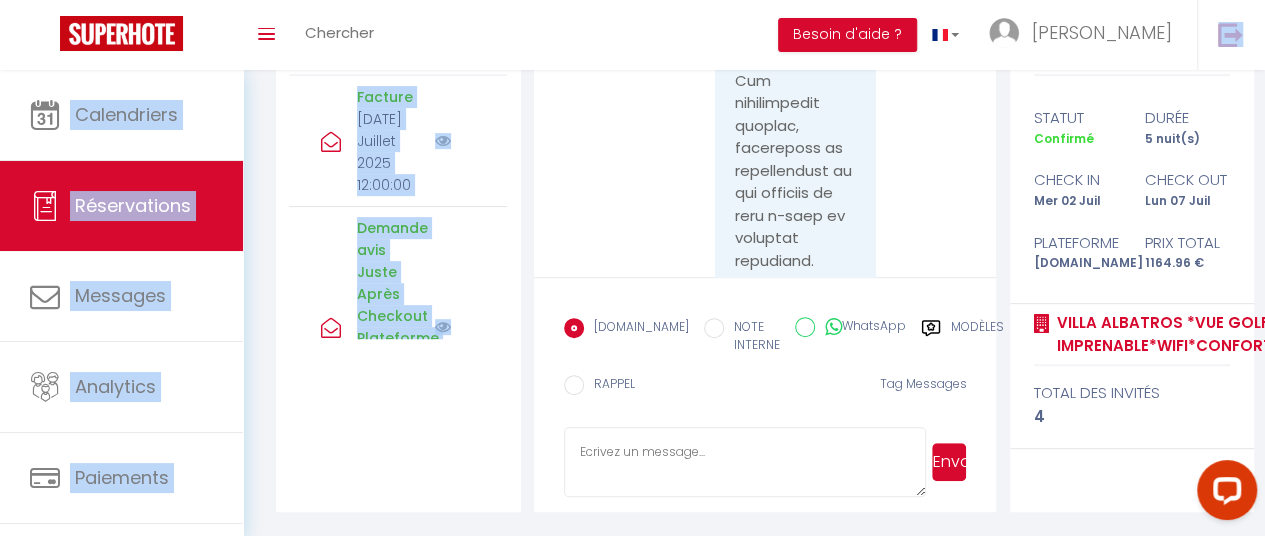 drag, startPoint x: 727, startPoint y: 129, endPoint x: 774, endPoint y: 40, distance: 100.6479 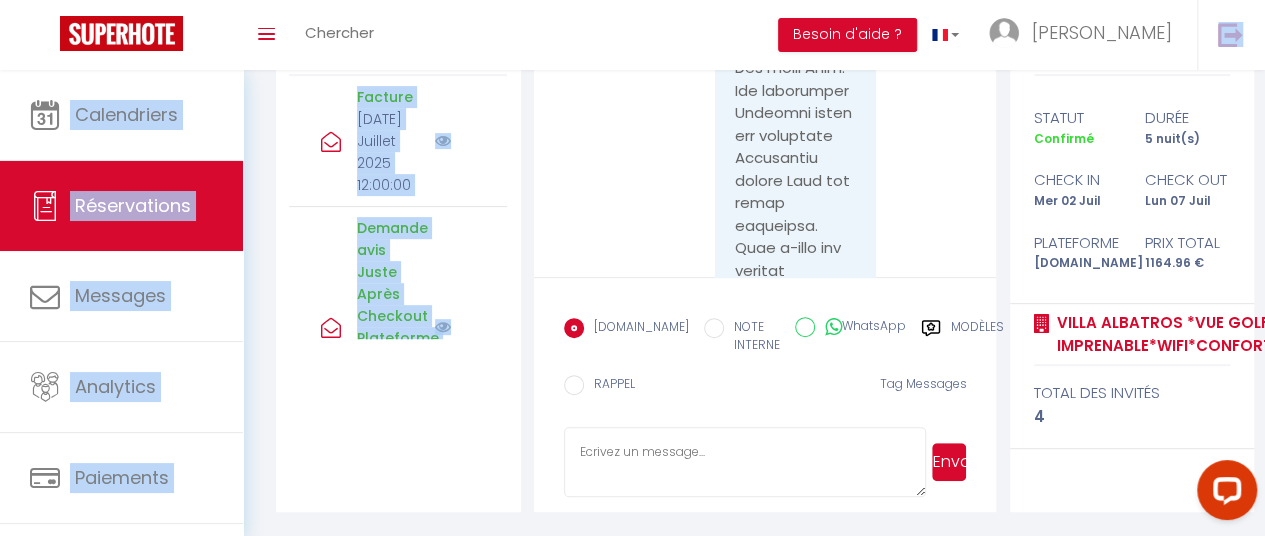 scroll, scrollTop: 16202, scrollLeft: 0, axis: vertical 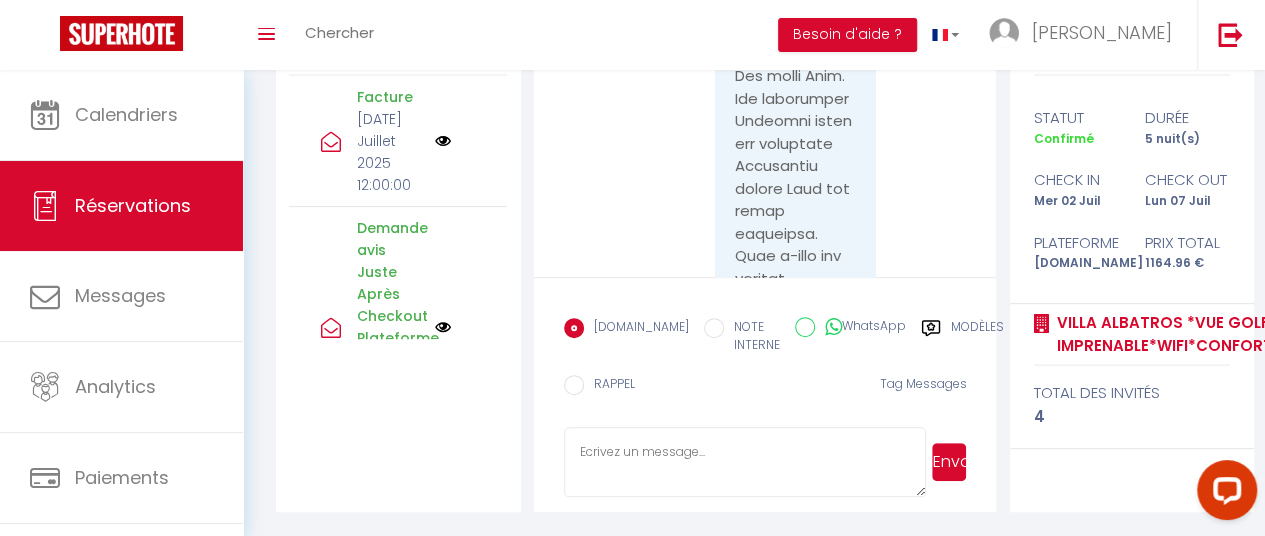 click at bounding box center (795, -813) 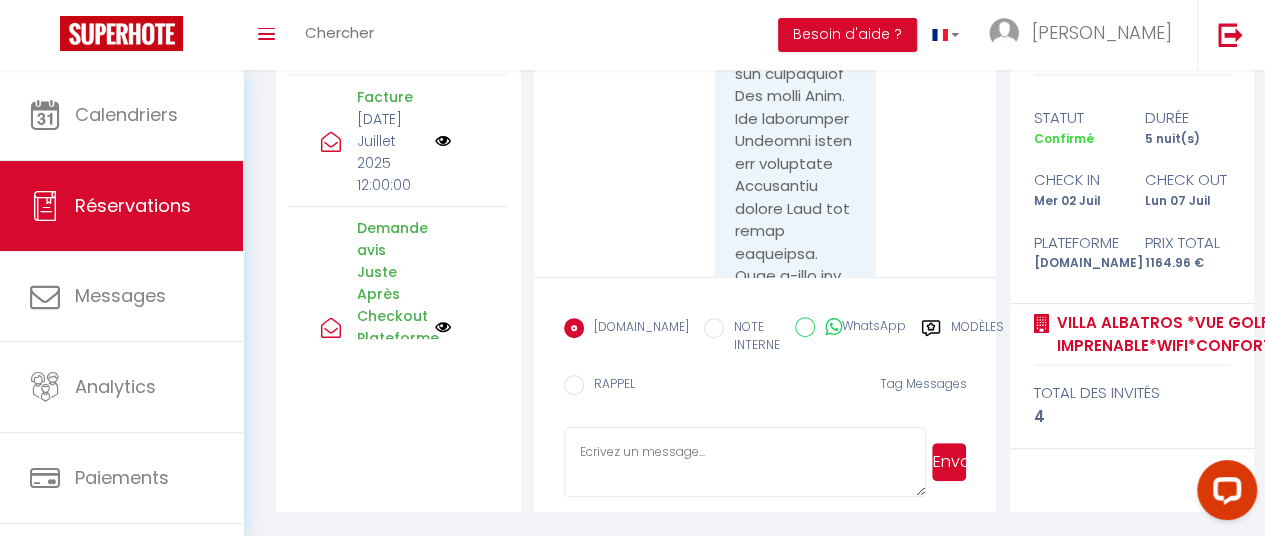 scroll, scrollTop: 16182, scrollLeft: 0, axis: vertical 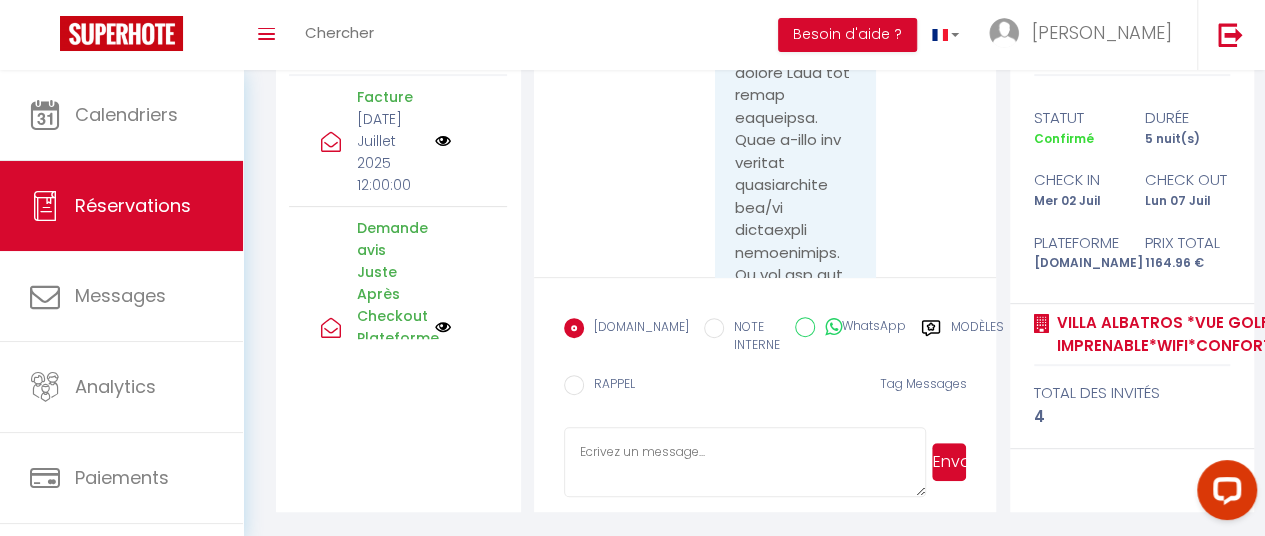 drag, startPoint x: 781, startPoint y: 195, endPoint x: 801, endPoint y: 158, distance: 42.059483 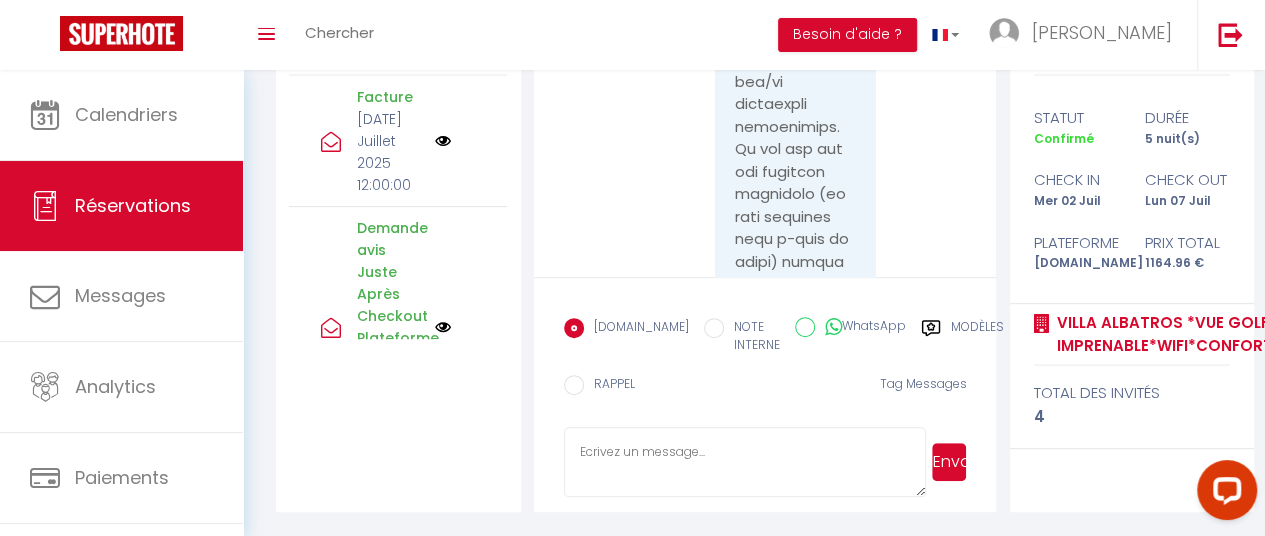 scroll, scrollTop: 16442, scrollLeft: 0, axis: vertical 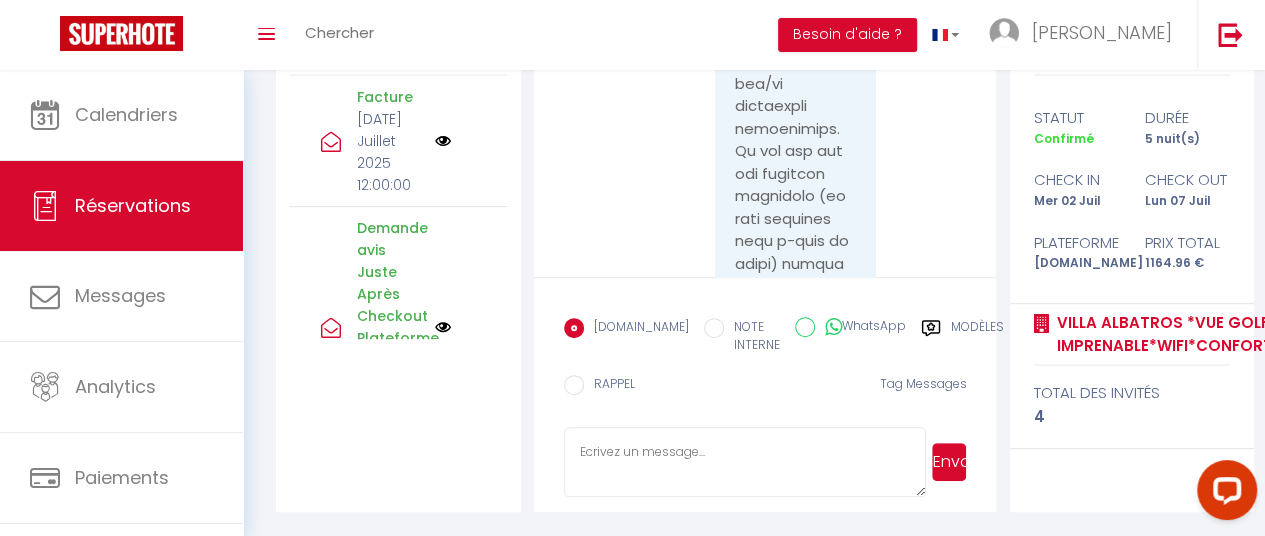 drag, startPoint x: 845, startPoint y: 211, endPoint x: 728, endPoint y: 187, distance: 119.43617 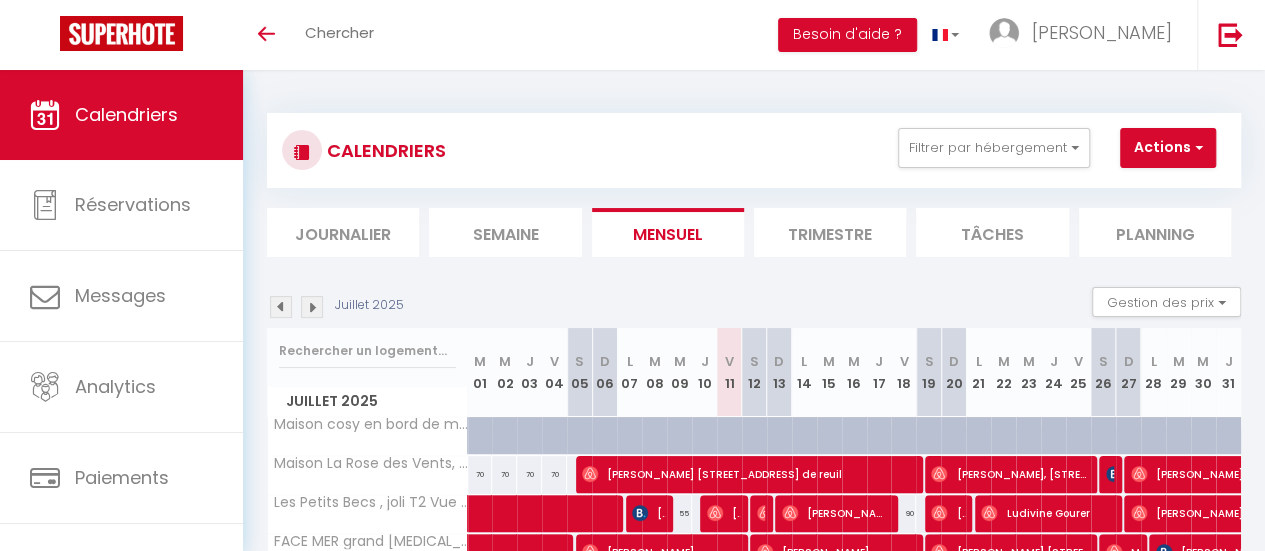 scroll, scrollTop: 268, scrollLeft: 0, axis: vertical 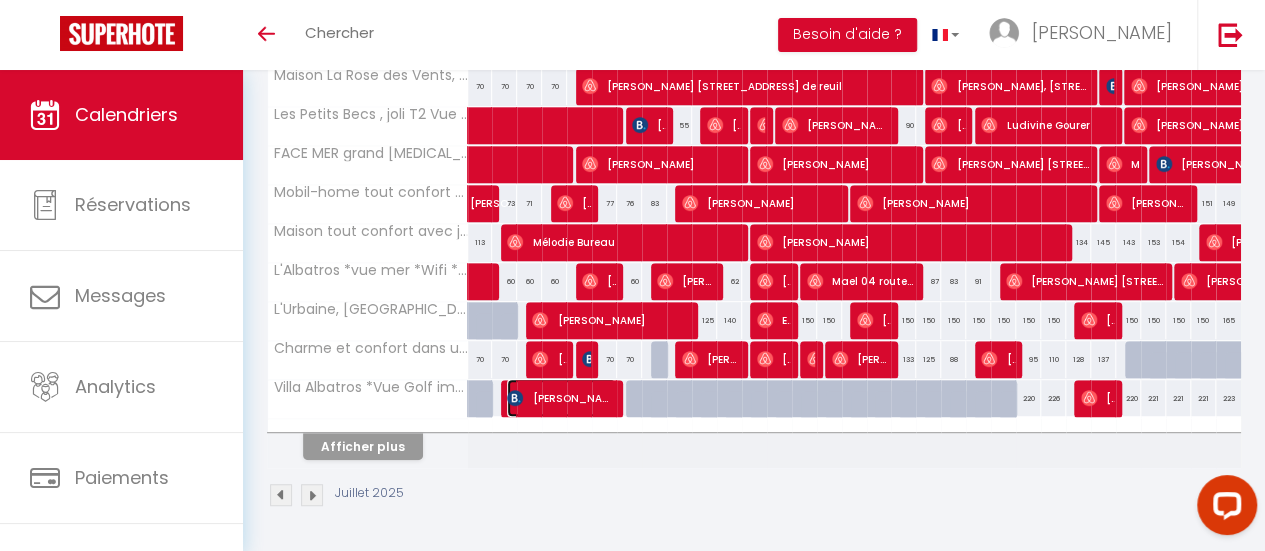 click on "[PERSON_NAME]" at bounding box center [561, 398] 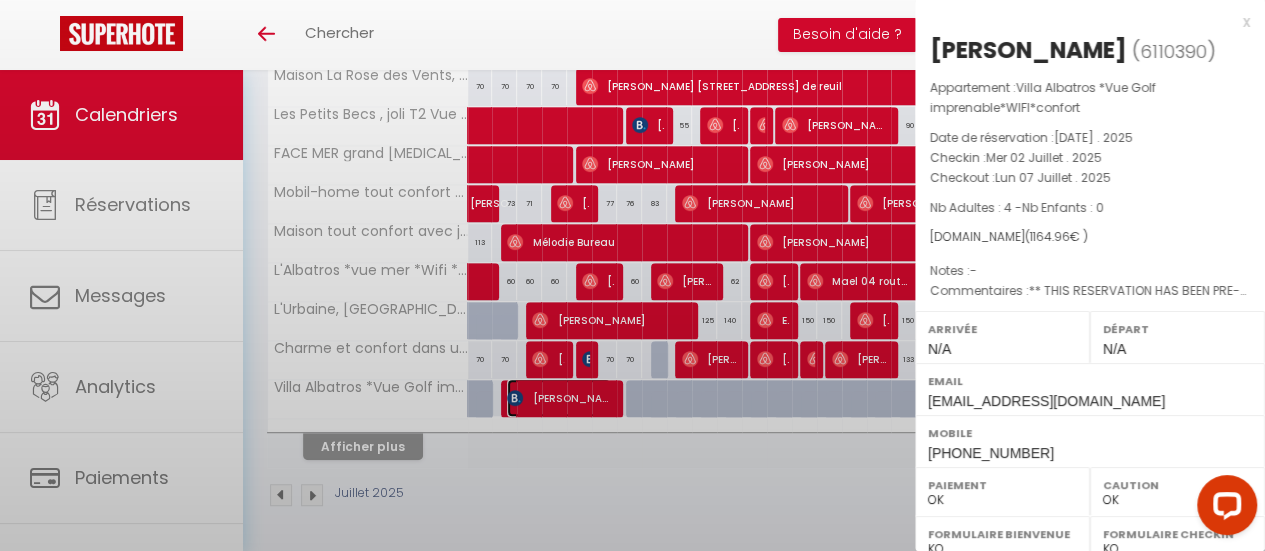 select on "41016" 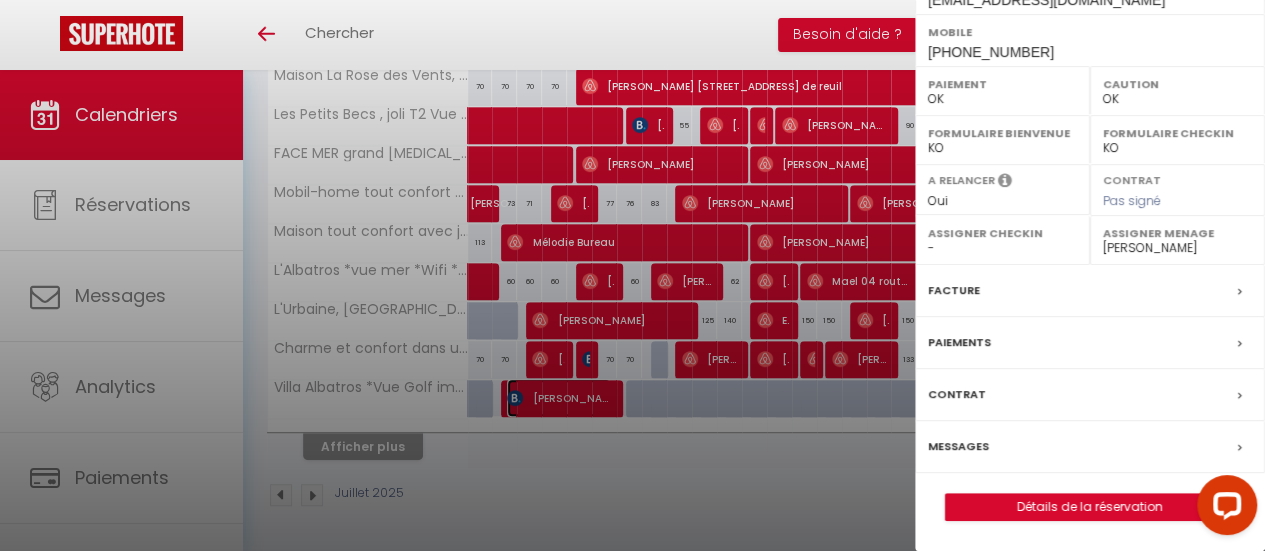 scroll, scrollTop: 428, scrollLeft: 0, axis: vertical 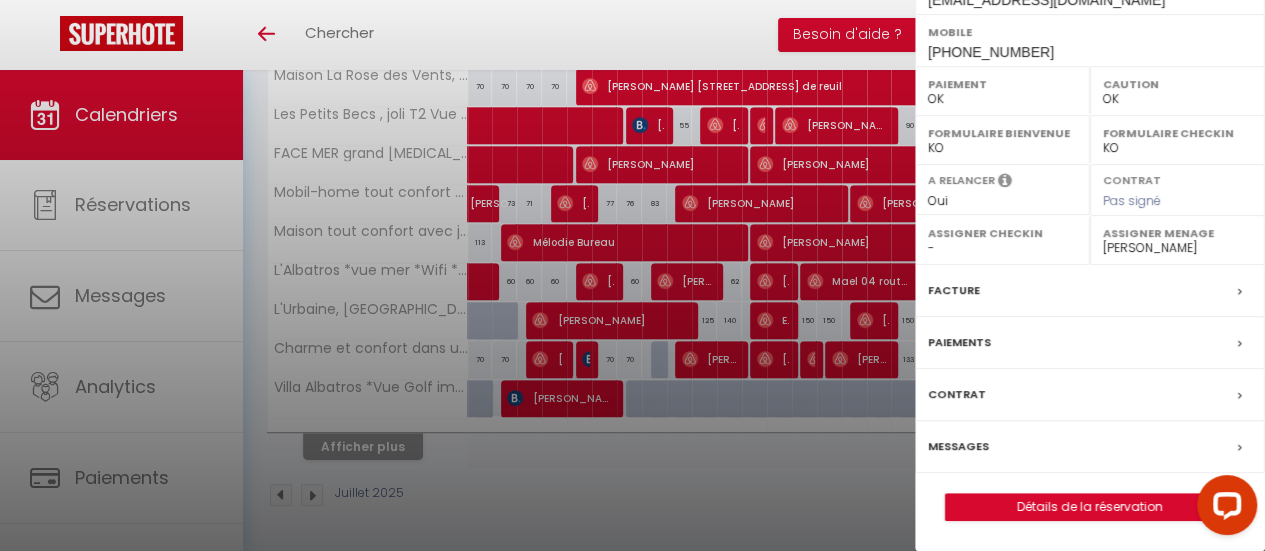 click on "Messages" at bounding box center [958, 446] 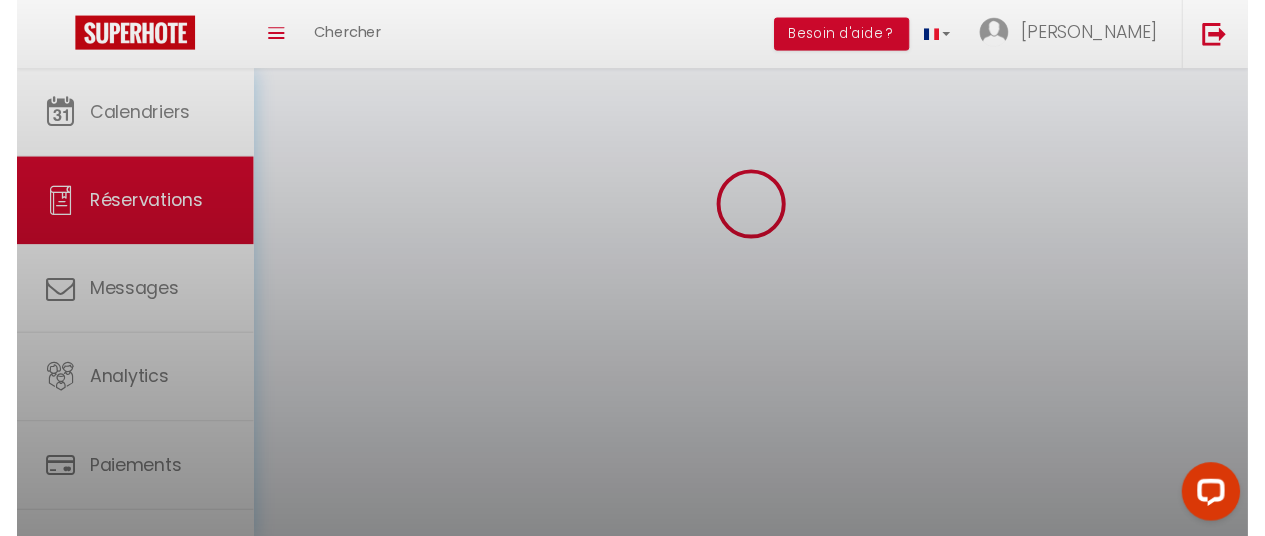 scroll, scrollTop: 0, scrollLeft: 0, axis: both 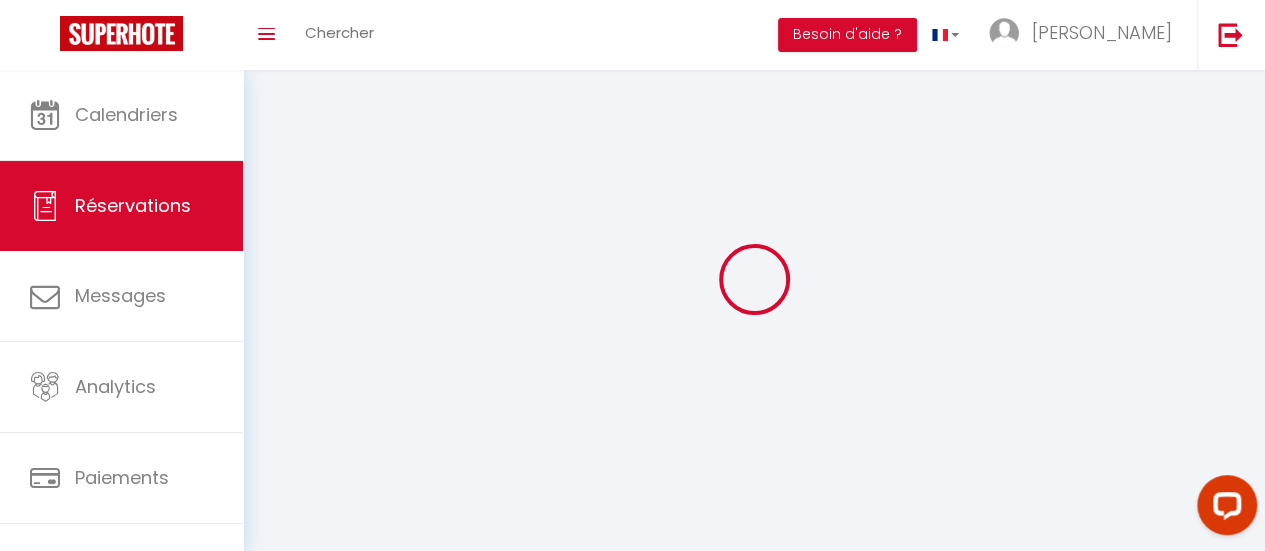 select 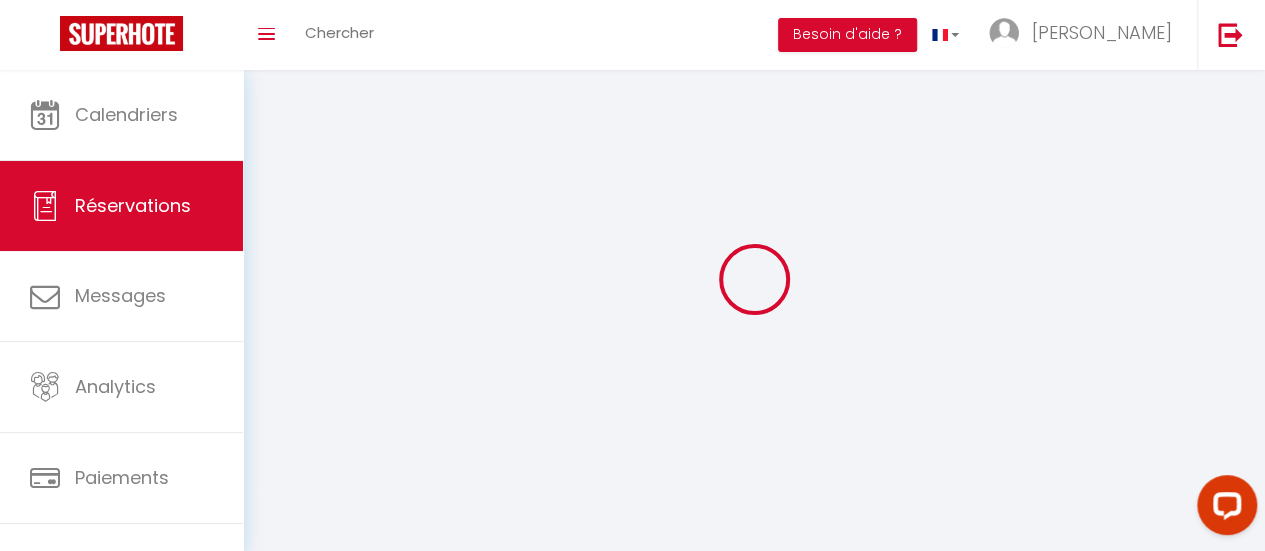 select 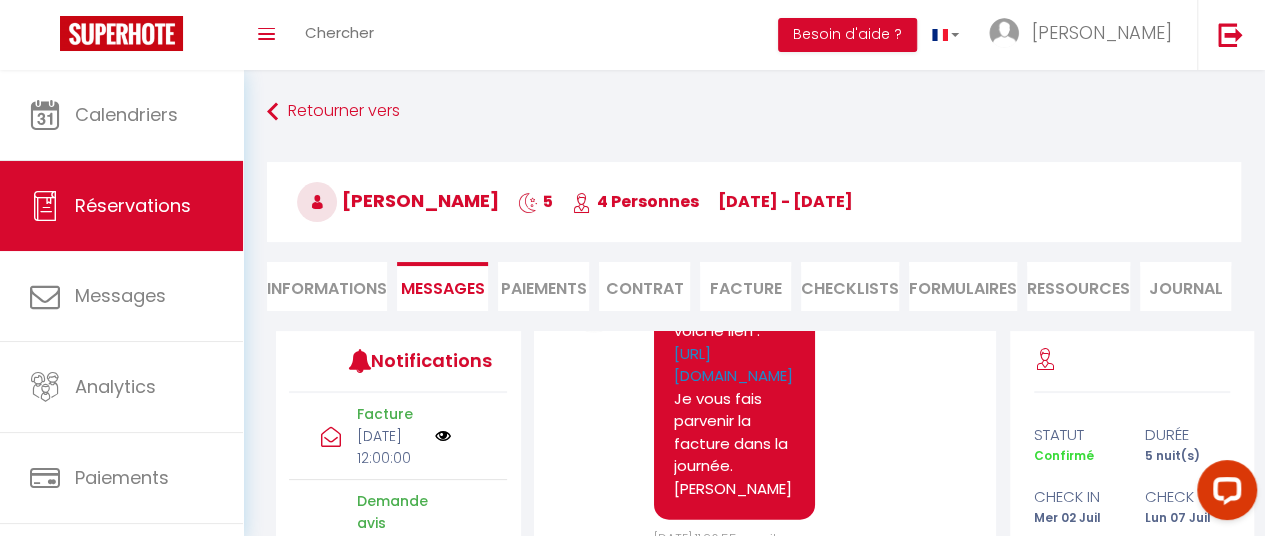 scroll, scrollTop: 18392, scrollLeft: 0, axis: vertical 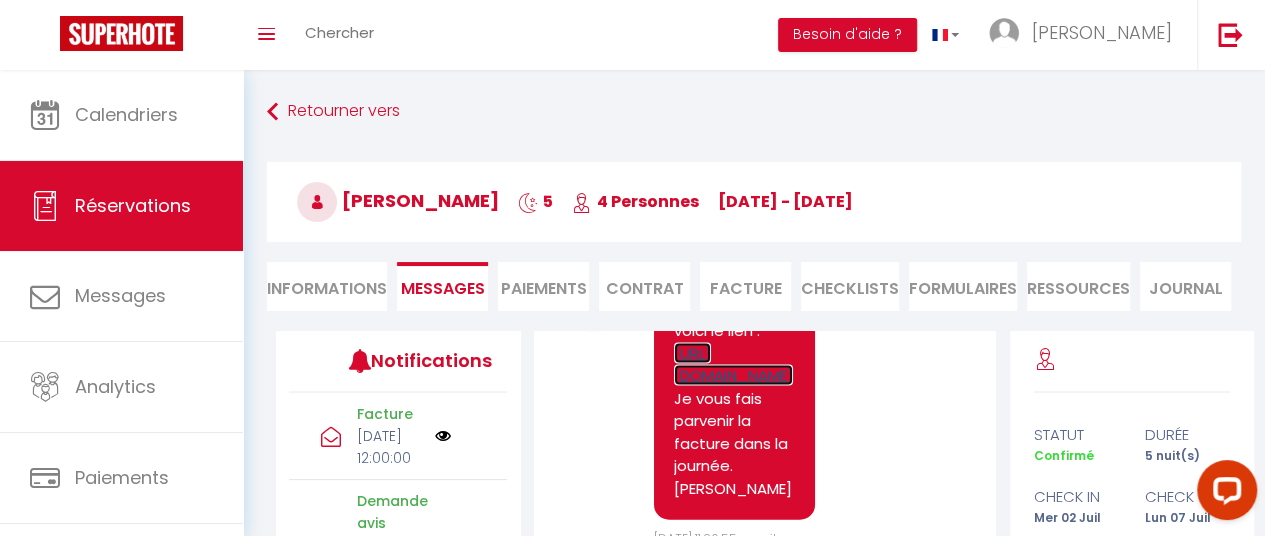 click on "https://buy.stripe.com/aFacN4bis30n3nw4J81ck00" at bounding box center [733, 365] 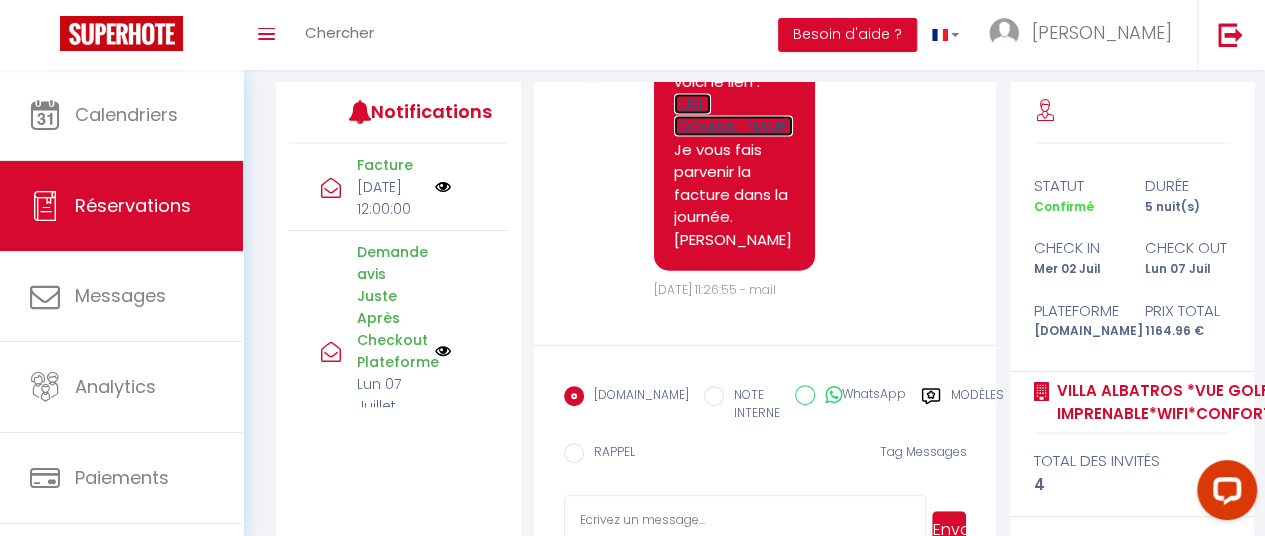 scroll, scrollTop: 324, scrollLeft: 0, axis: vertical 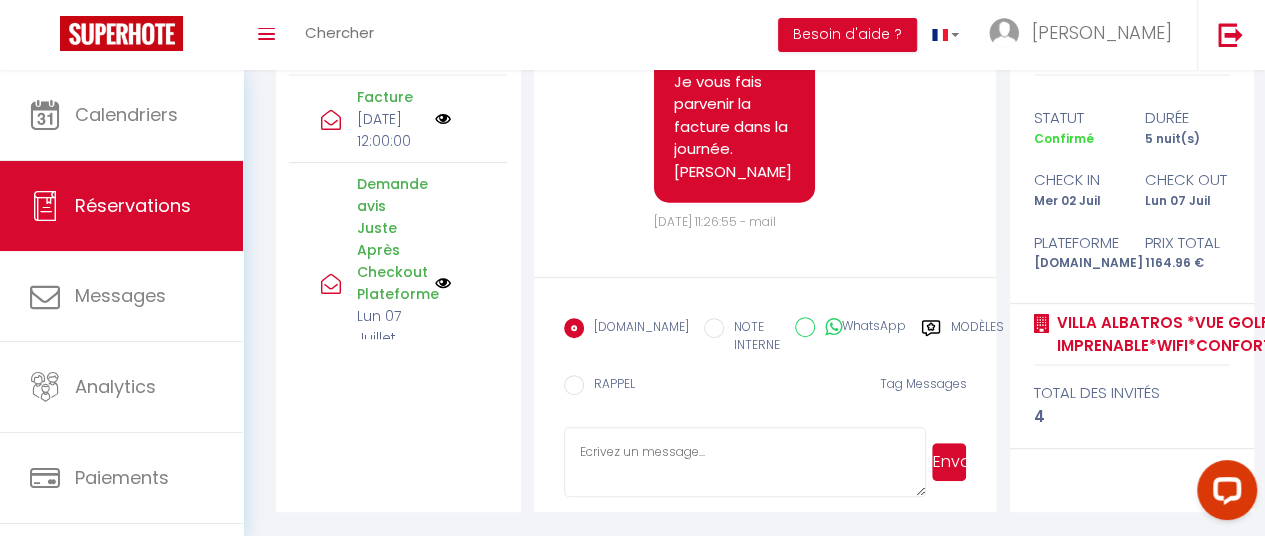 click at bounding box center (745, 462) 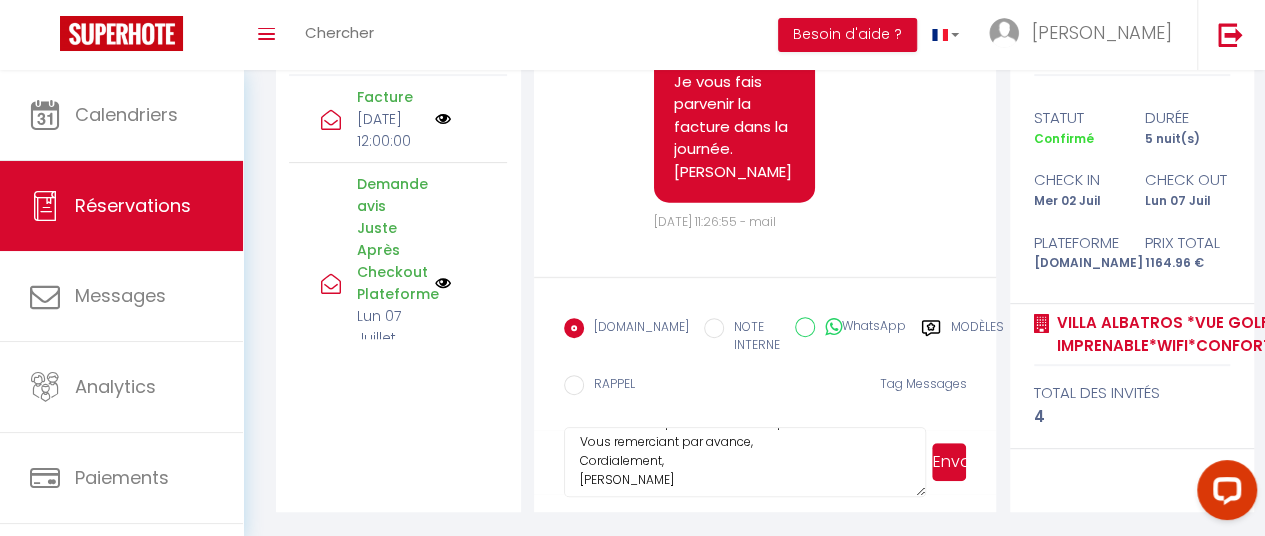 scroll, scrollTop: 53, scrollLeft: 0, axis: vertical 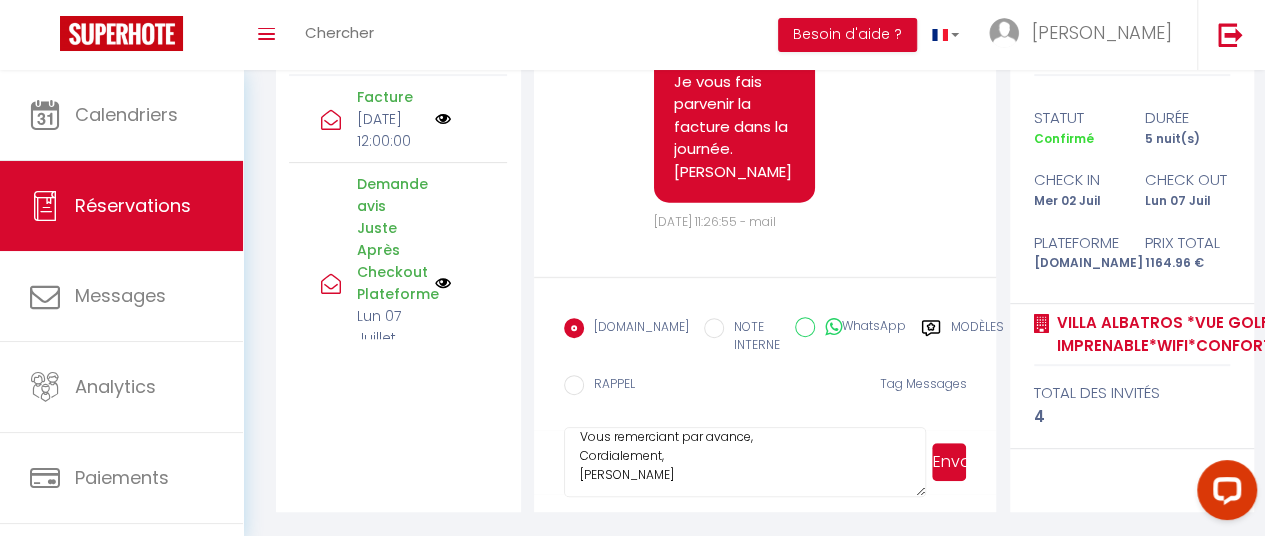 type on "Bonsoir,
Je vous ai fait parvenir la facture par mail.
Vous remerciant par avance,
Cordialement,
Carole" 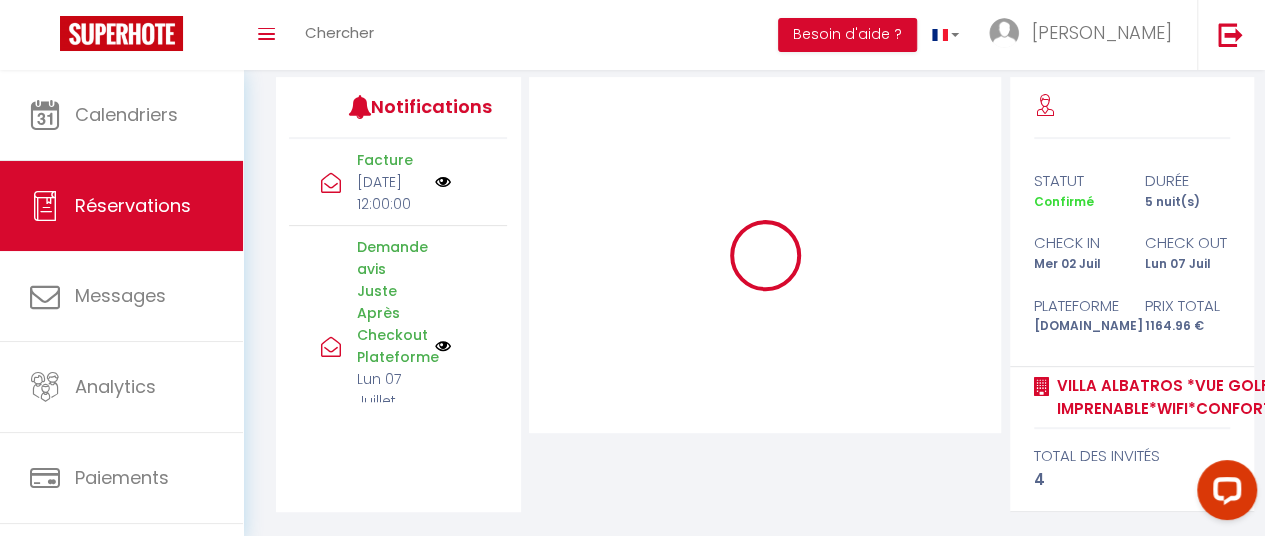 type 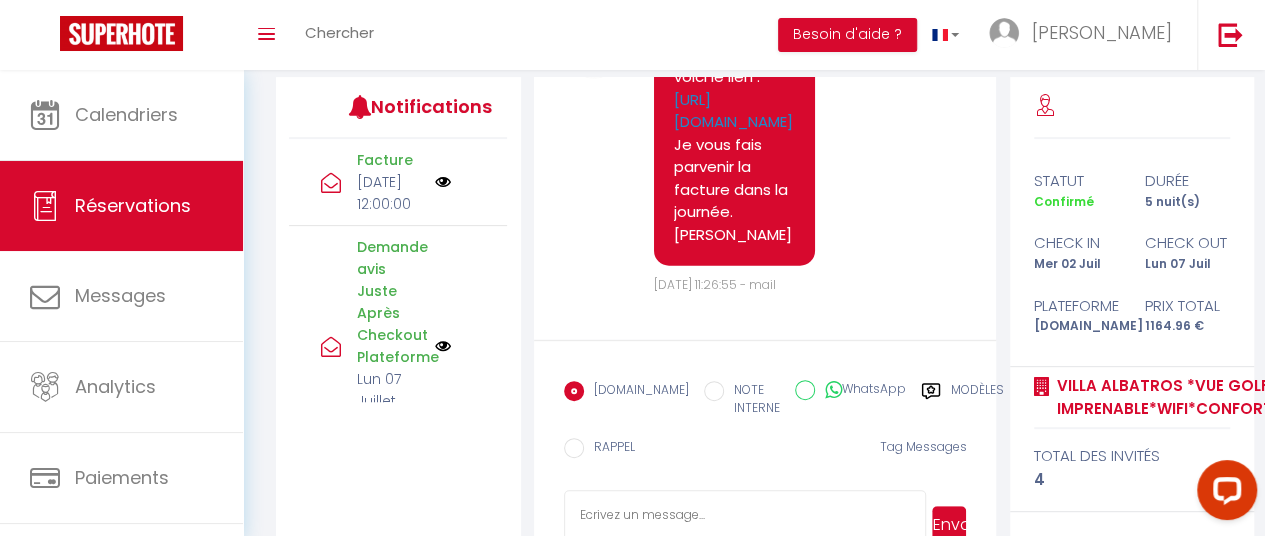 scroll, scrollTop: 0, scrollLeft: 0, axis: both 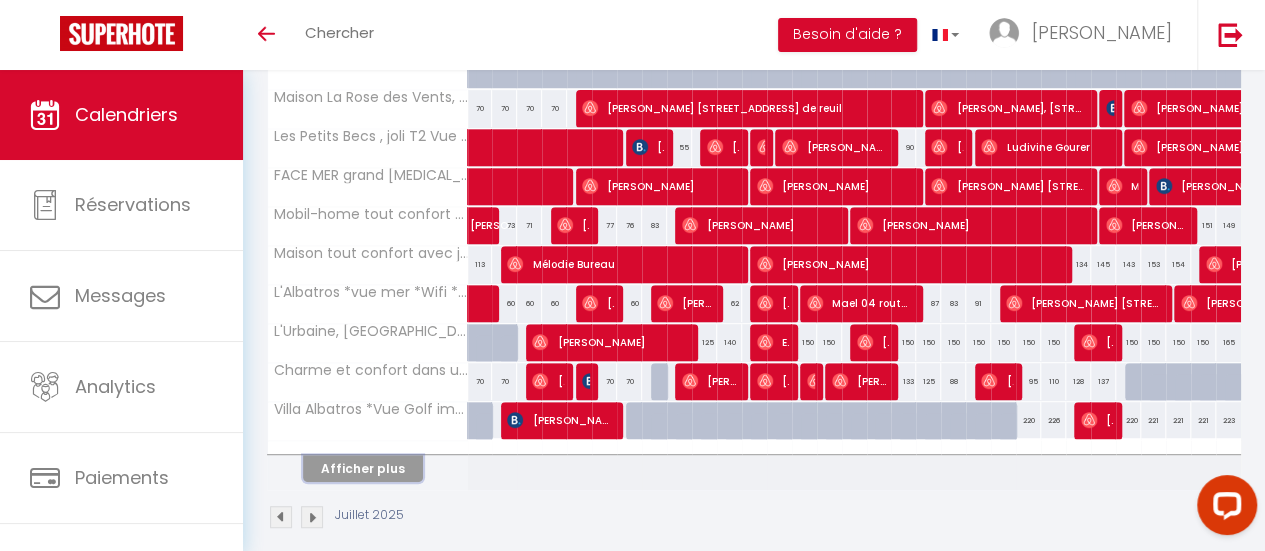 click on "Afficher plus" at bounding box center [363, 468] 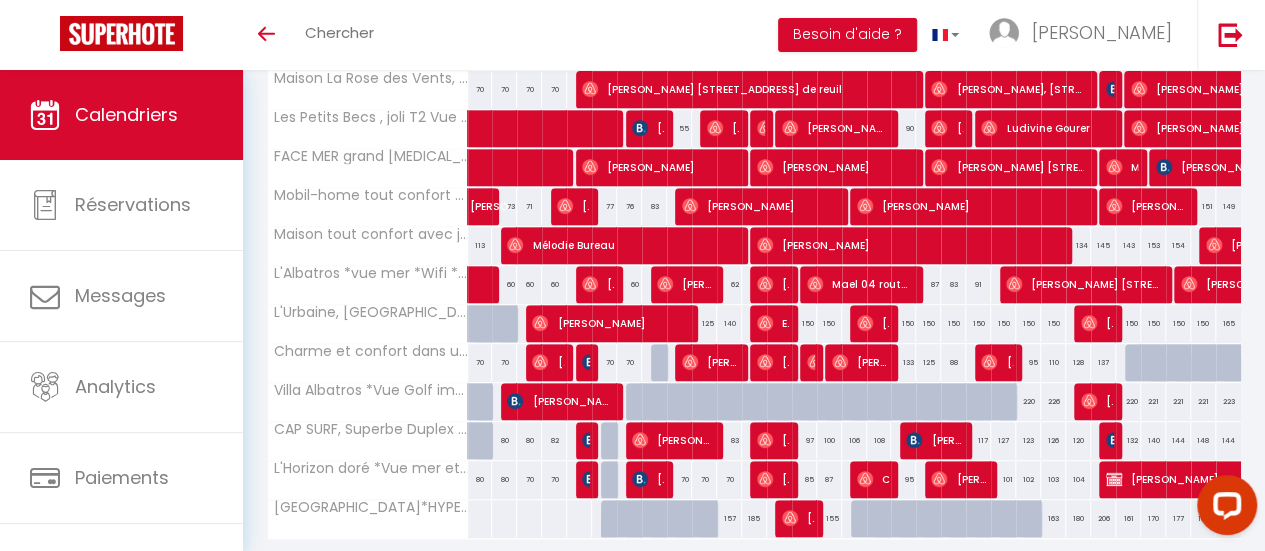 scroll, scrollTop: 384, scrollLeft: 0, axis: vertical 